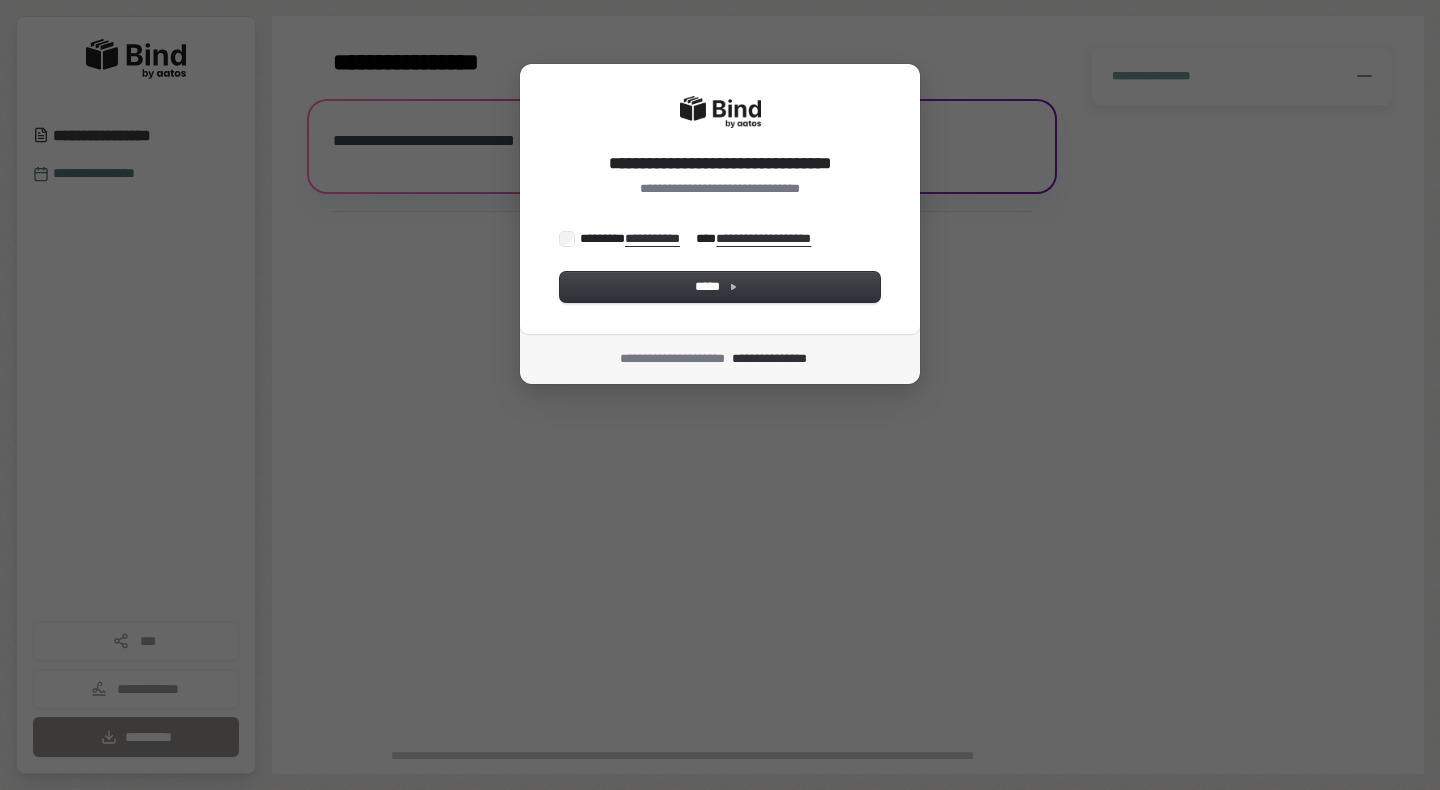 scroll, scrollTop: 0, scrollLeft: 0, axis: both 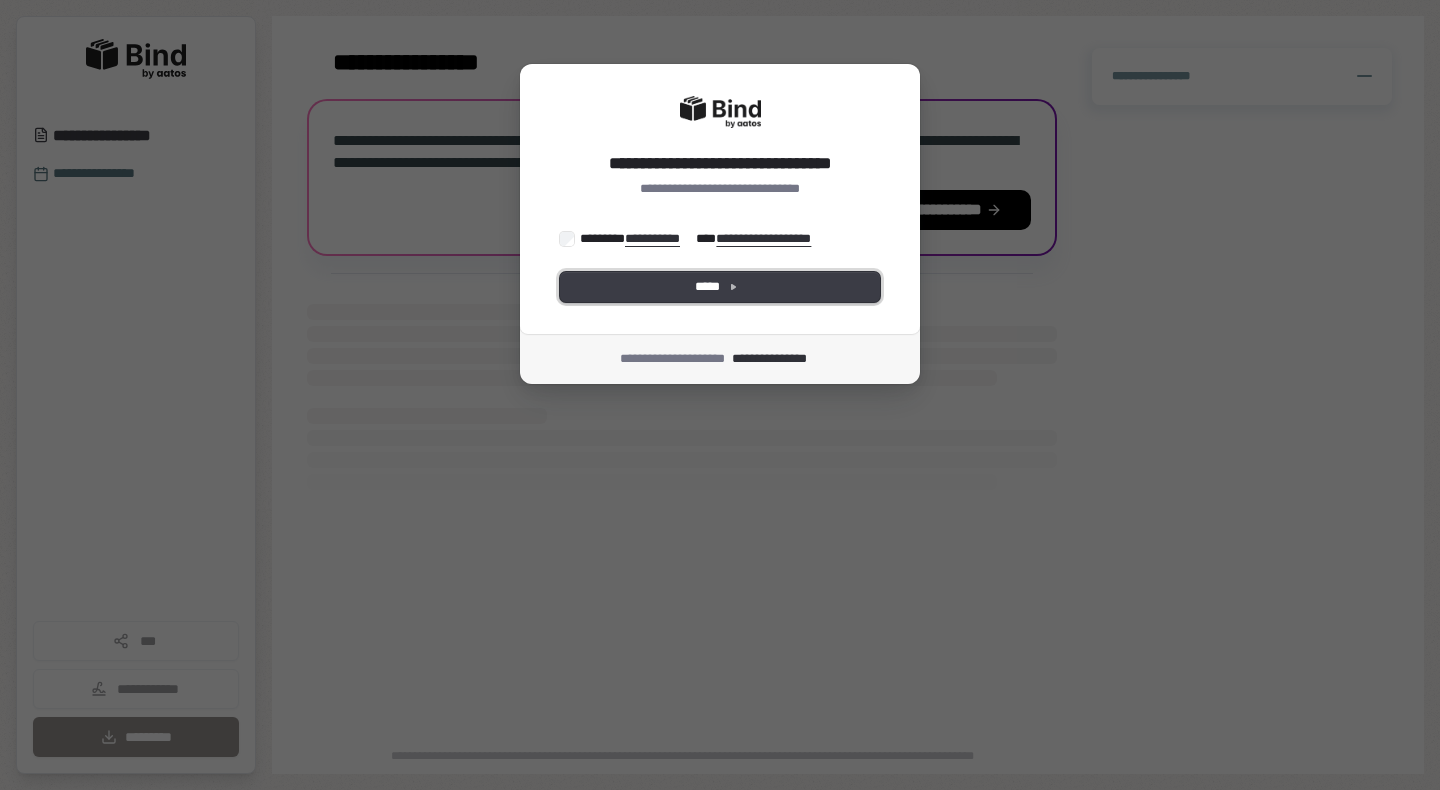 click on "*****" at bounding box center (720, 287) 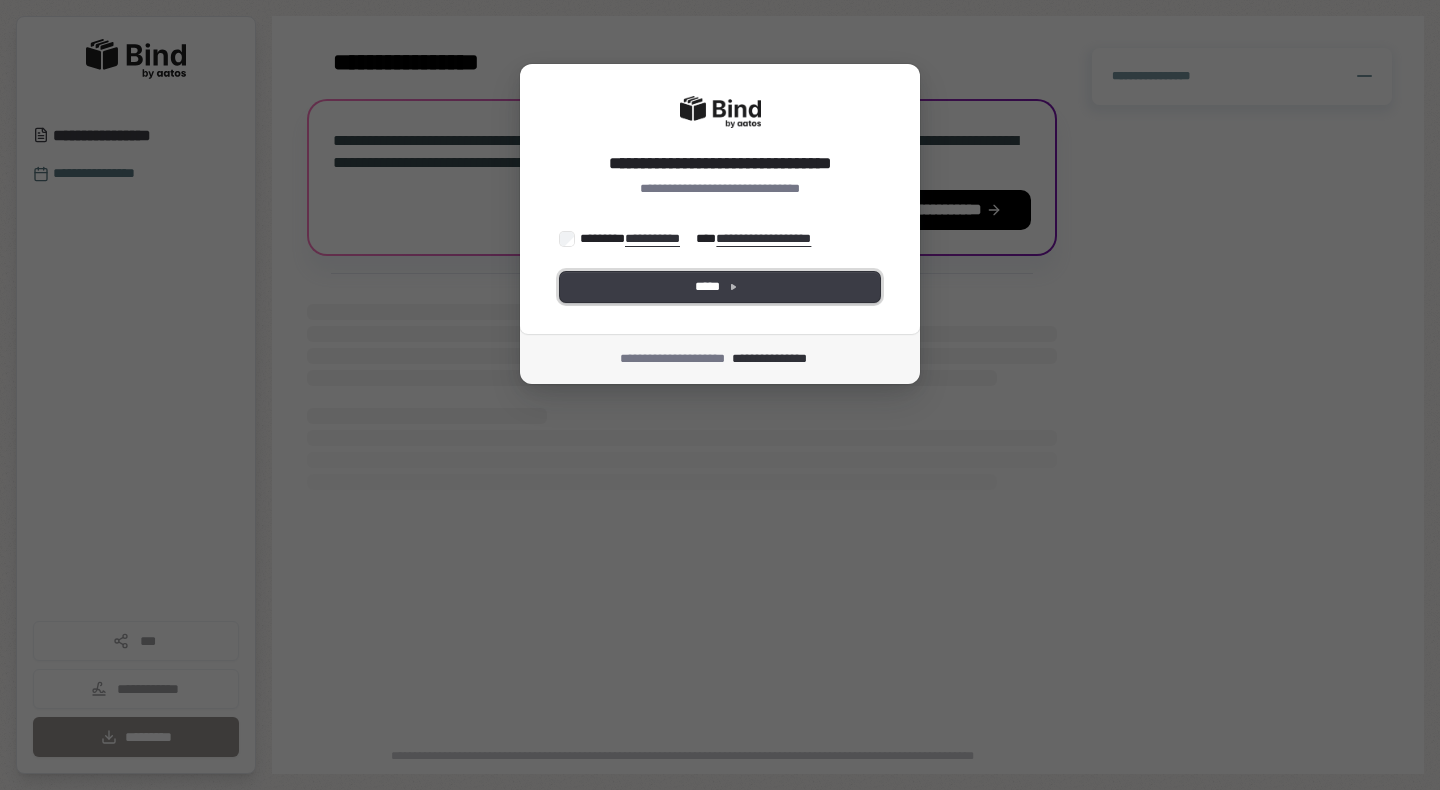 click on "*****" at bounding box center (720, 287) 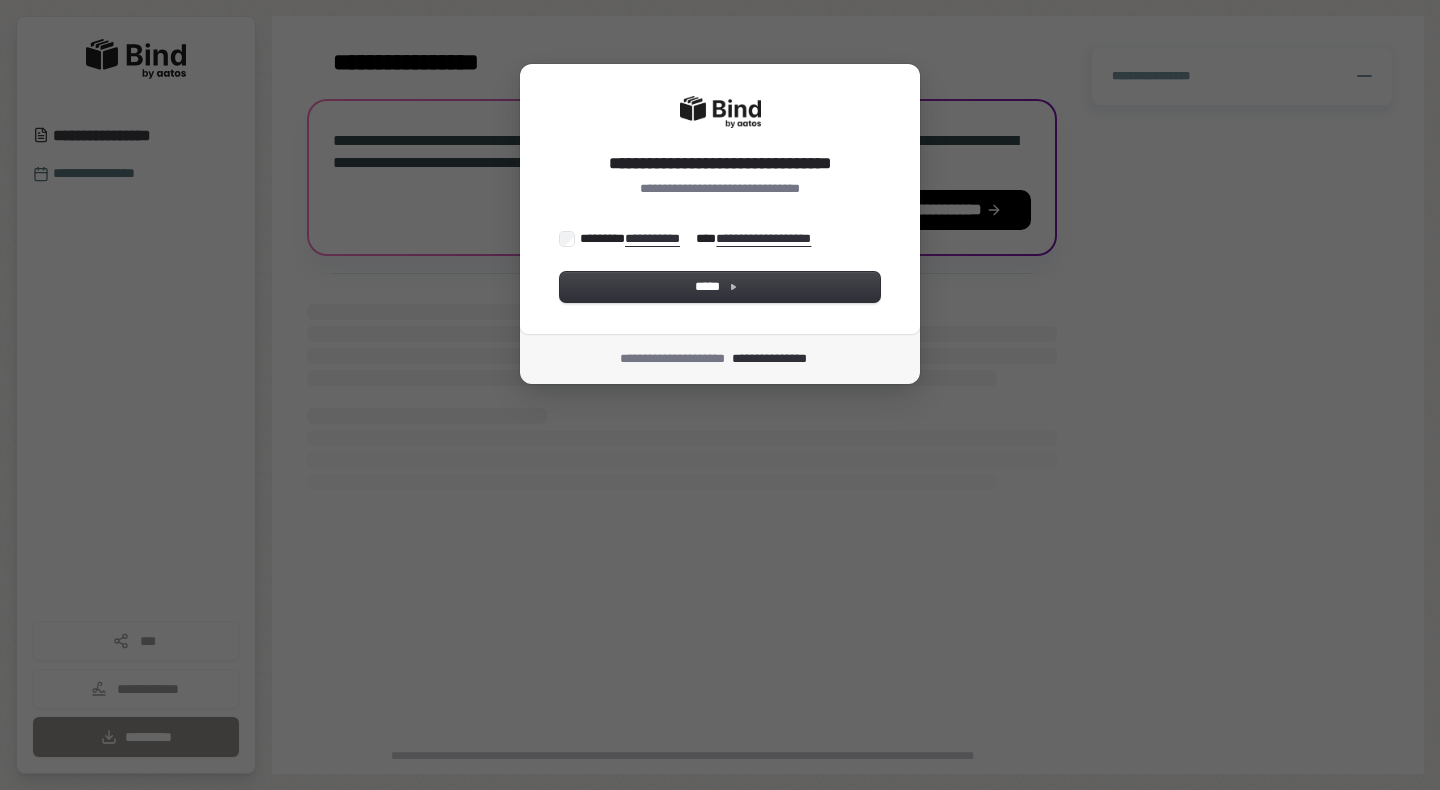 click on "**********" at bounding box center (720, 266) 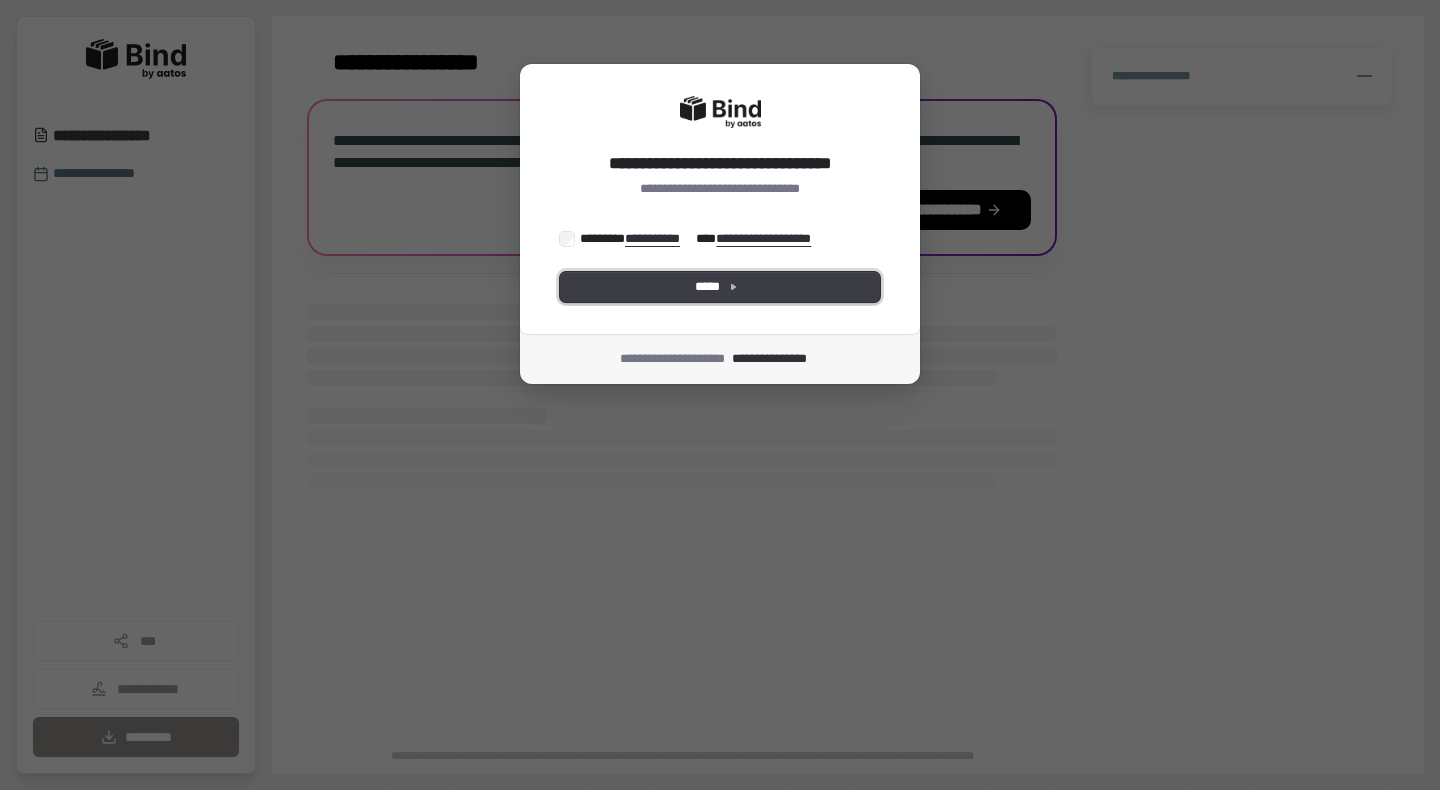 click on "*****" at bounding box center (720, 287) 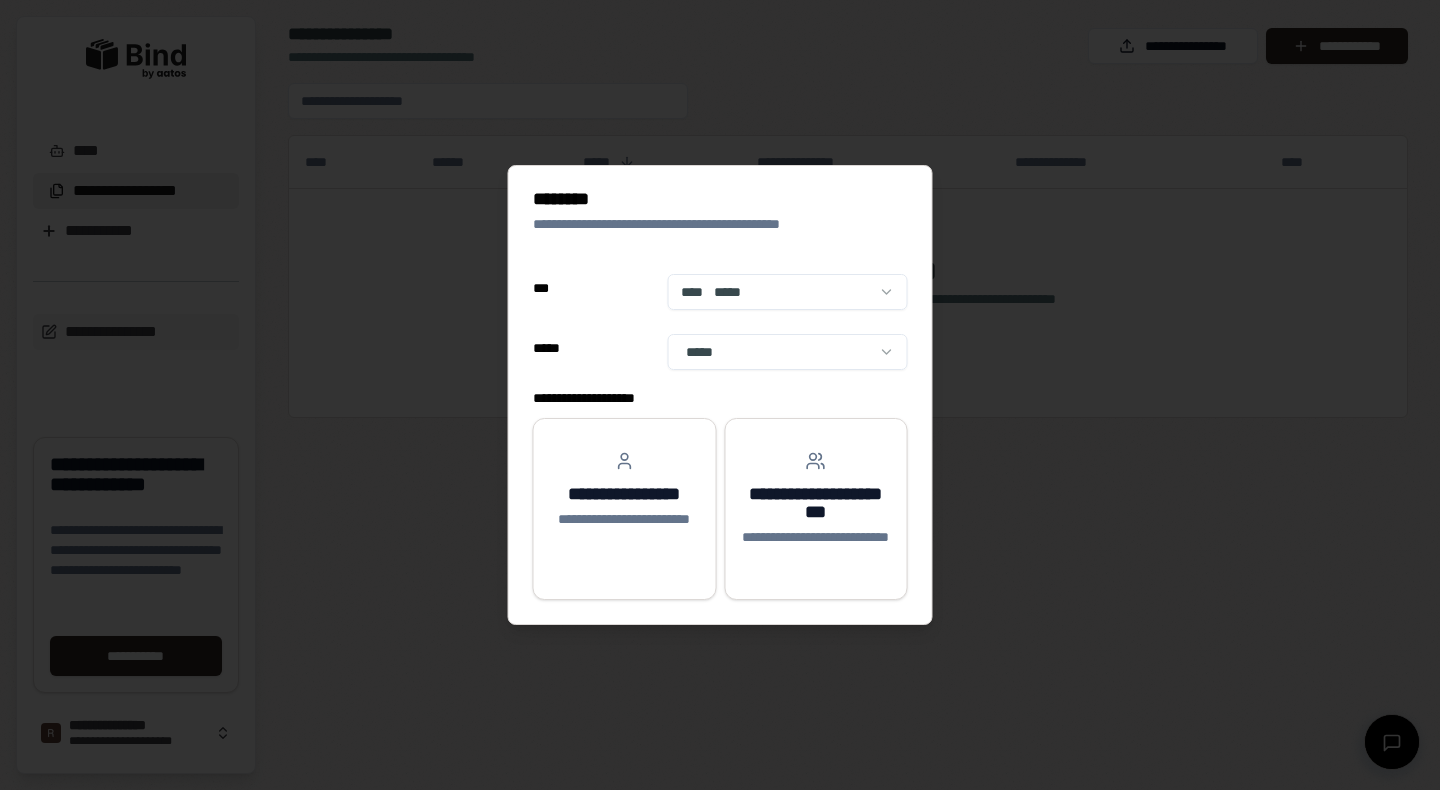 scroll, scrollTop: 0, scrollLeft: 0, axis: both 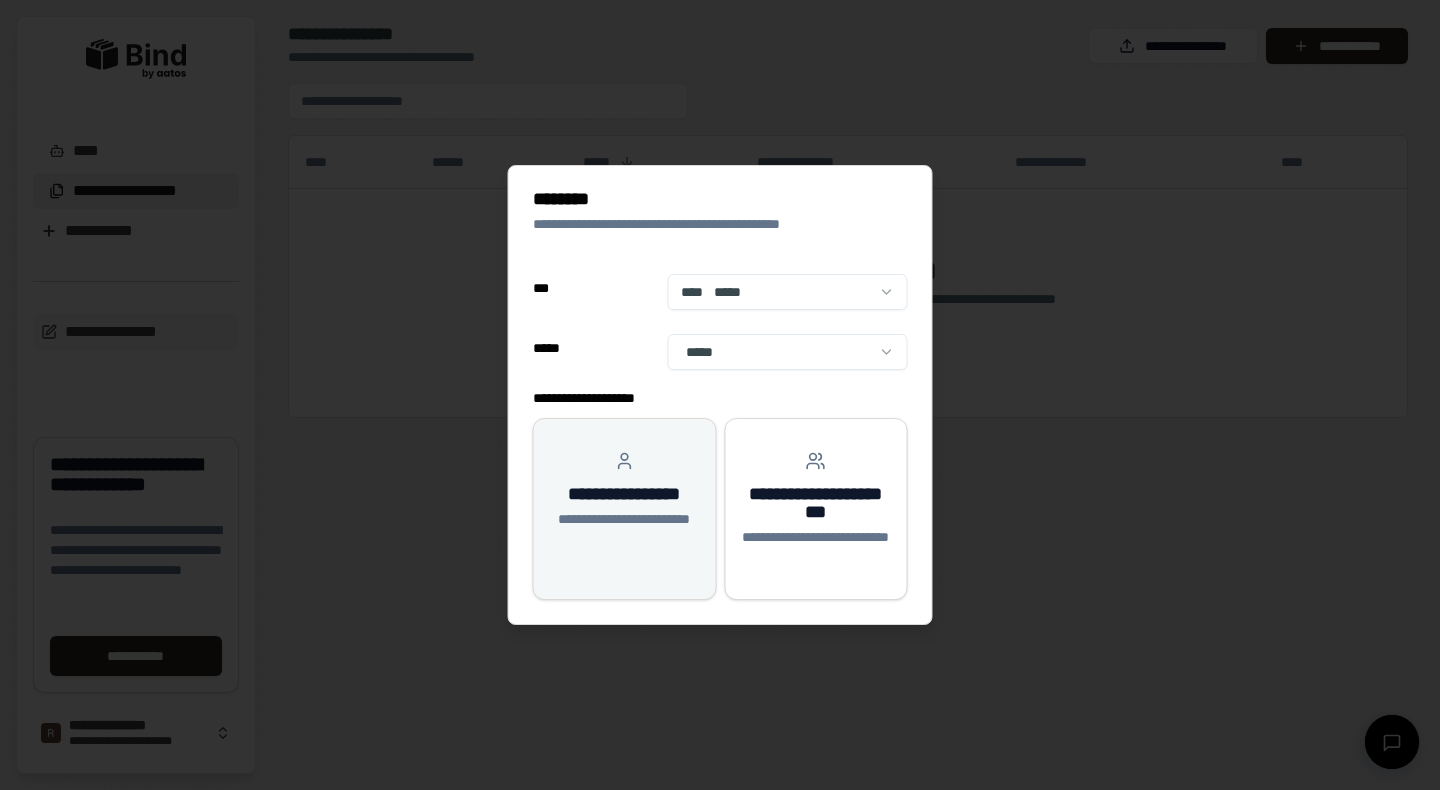 click on "**********" at bounding box center [625, 529] 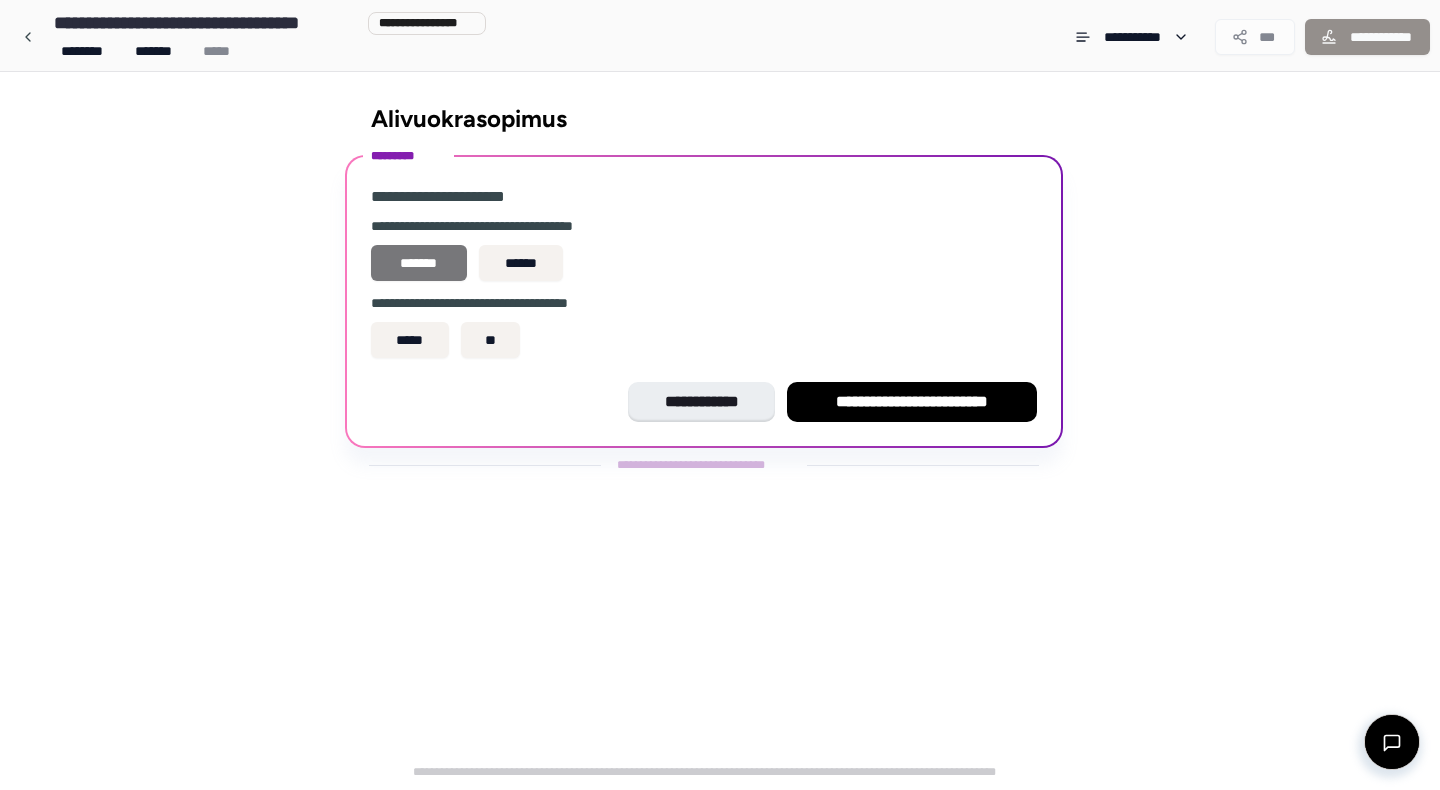 click on "*******" at bounding box center [419, 263] 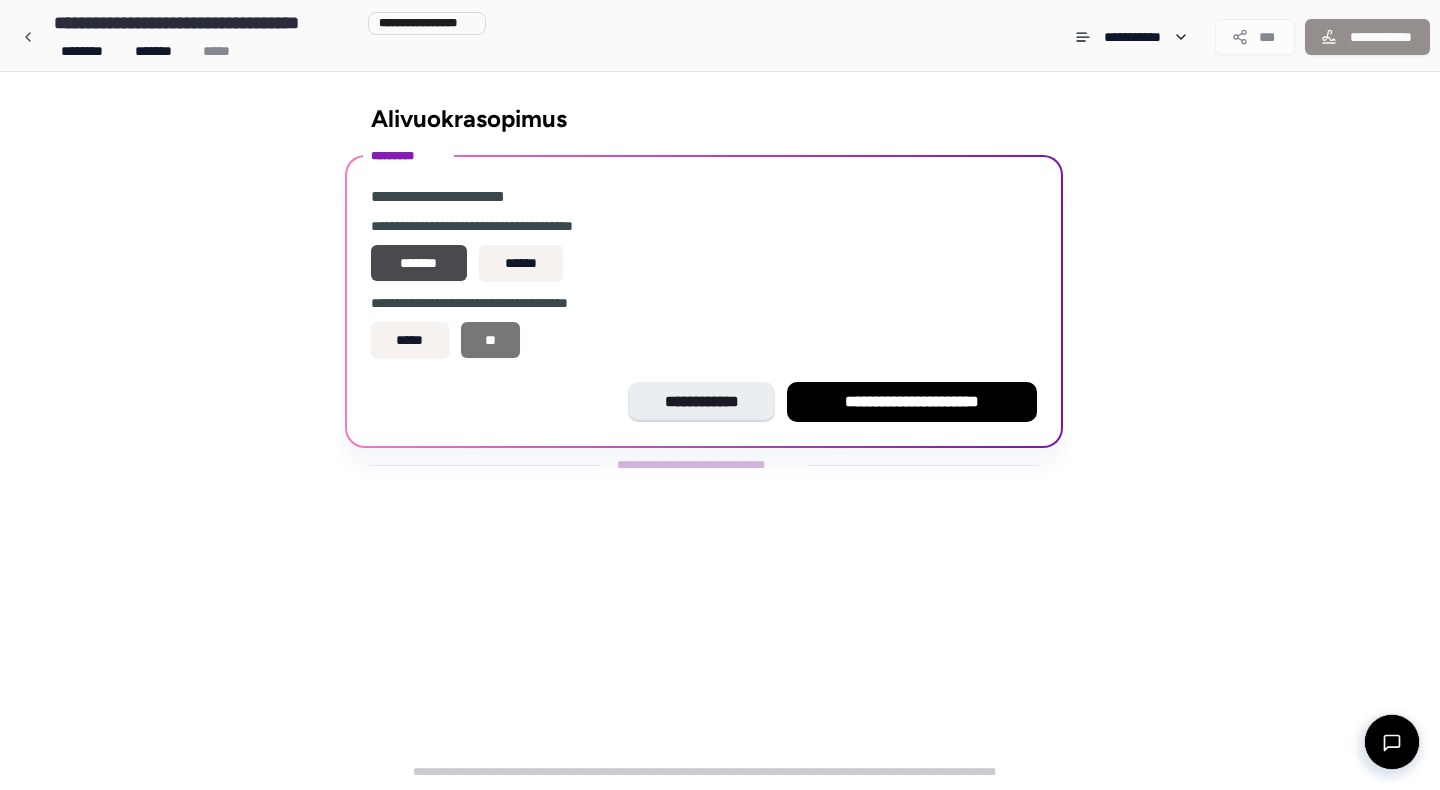 click on "**" at bounding box center (491, 340) 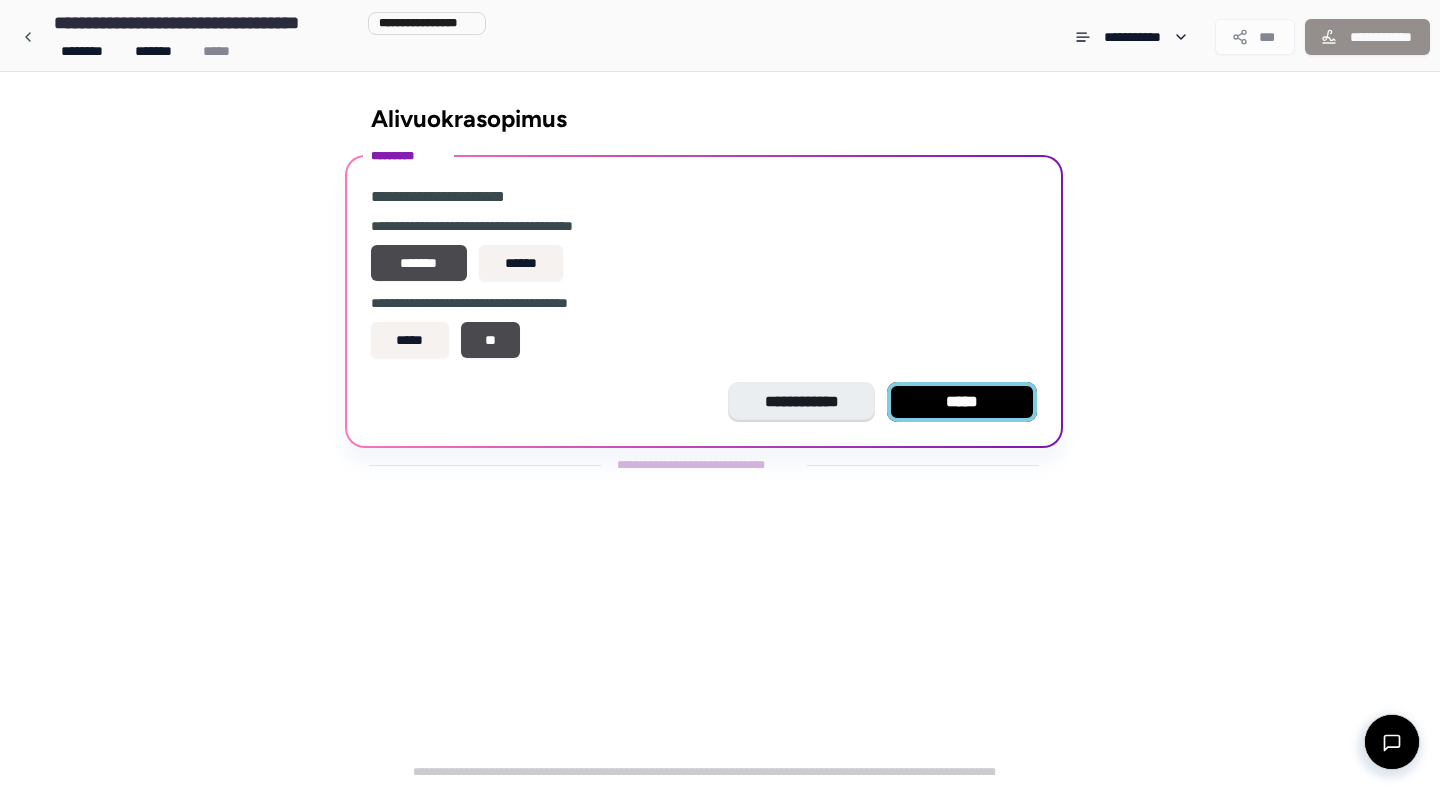 click on "*****" at bounding box center [962, 402] 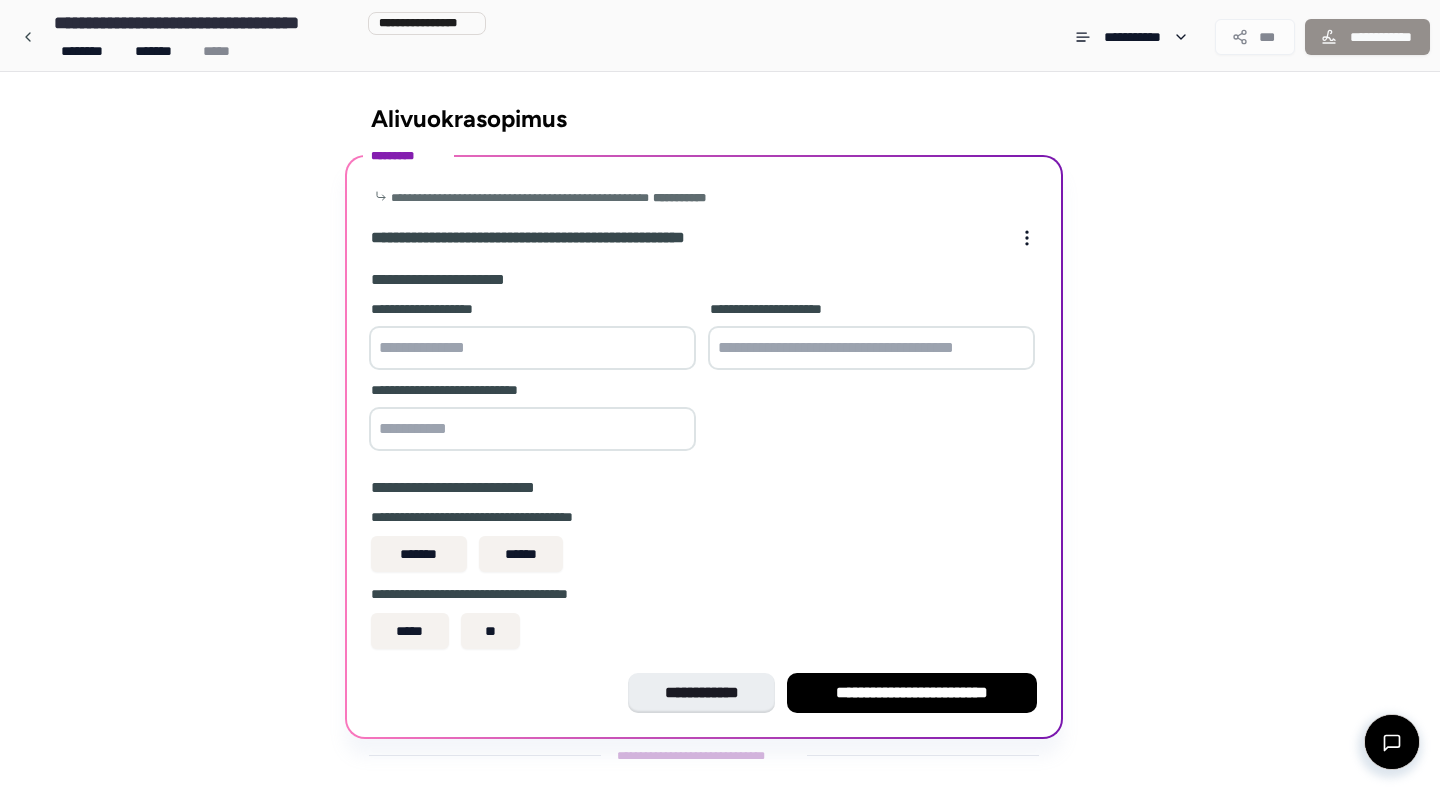 scroll, scrollTop: 28, scrollLeft: 0, axis: vertical 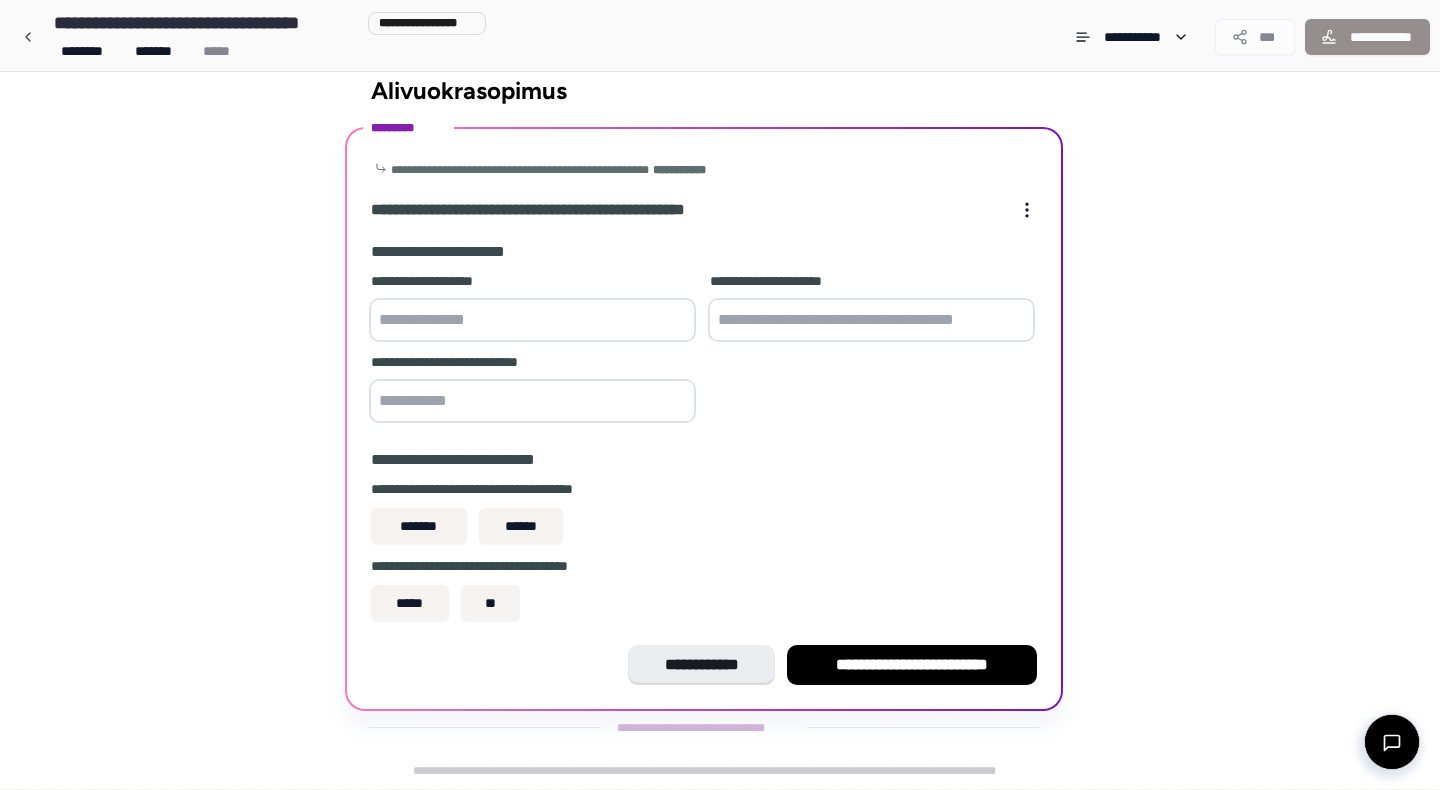 click at bounding box center [532, 320] 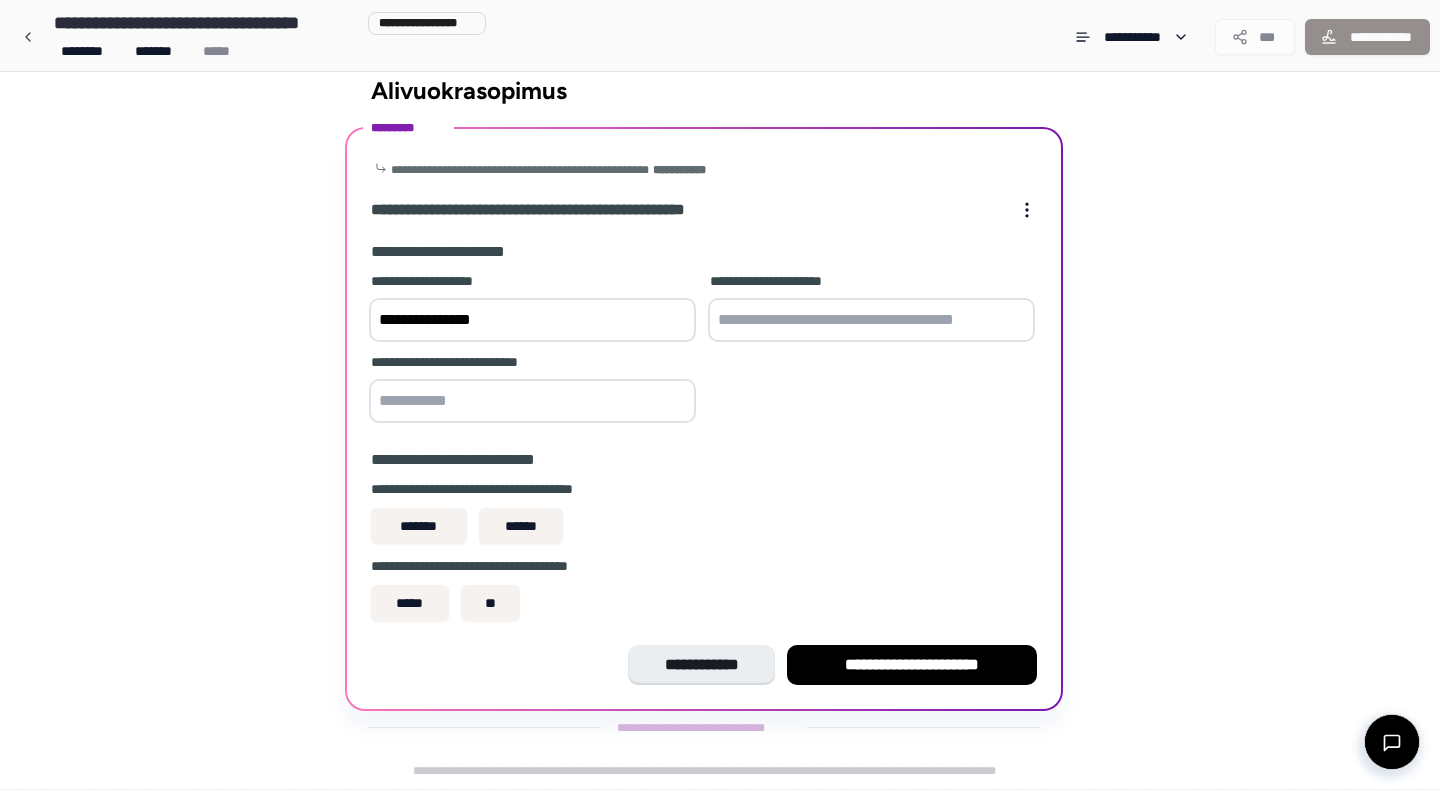 type on "**********" 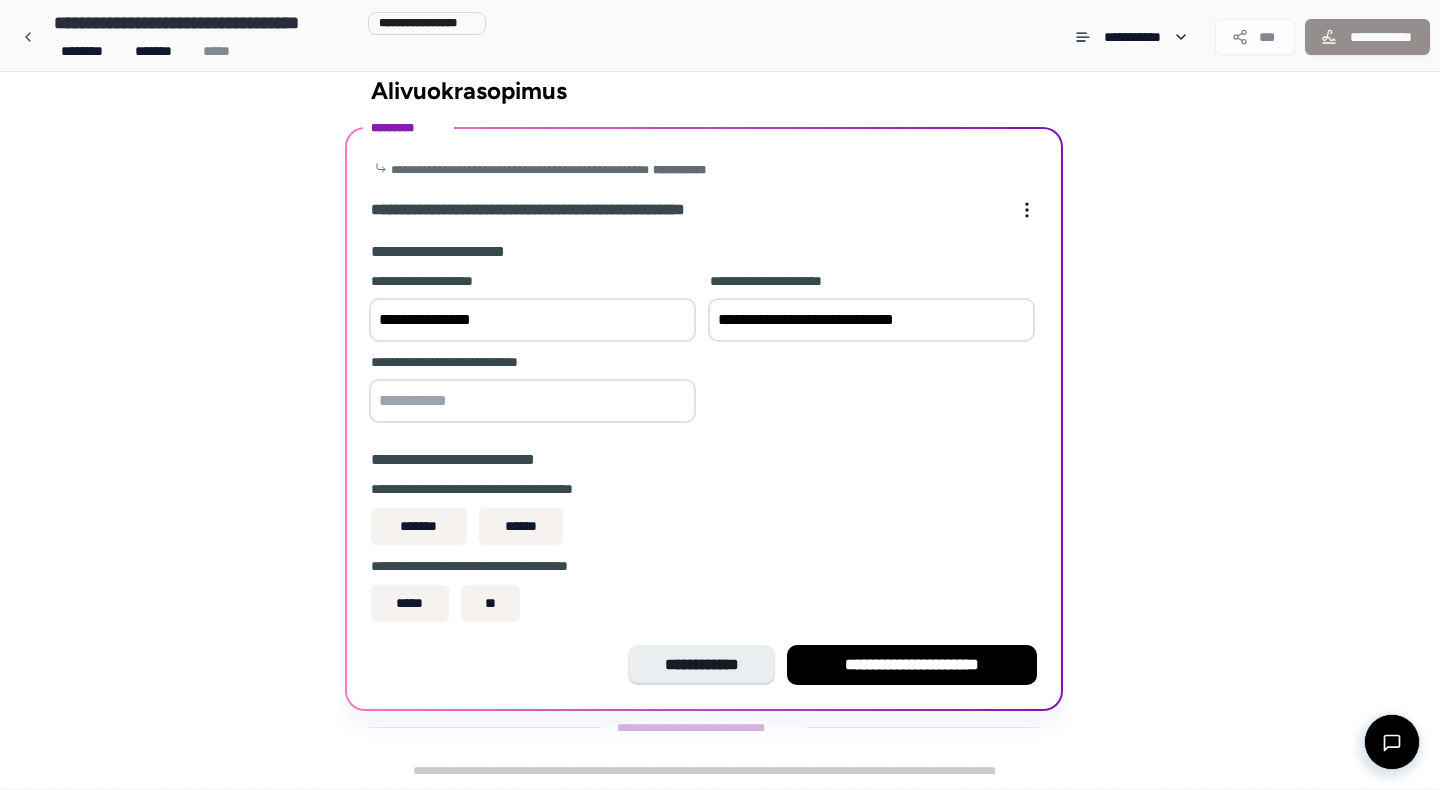 type on "**********" 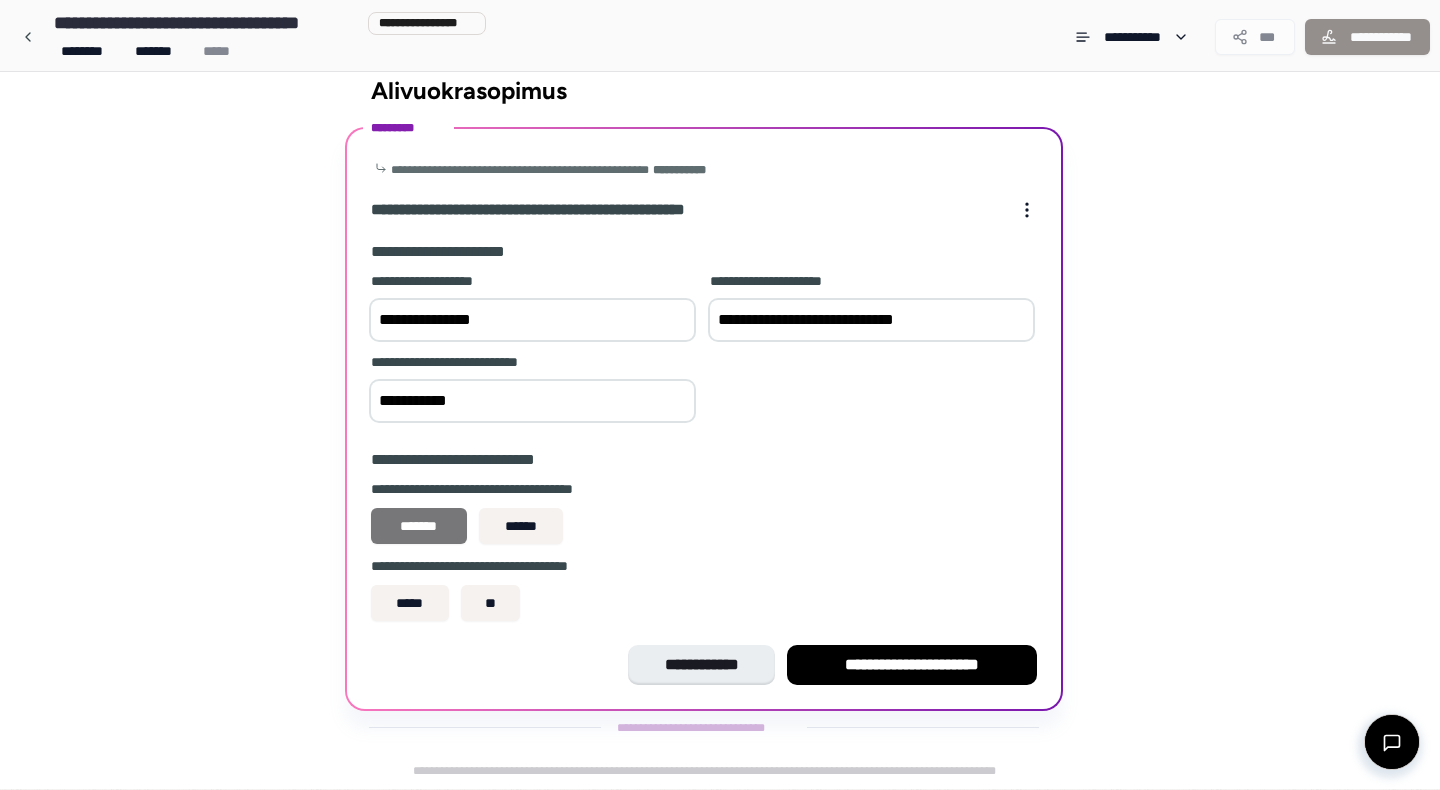 type on "**********" 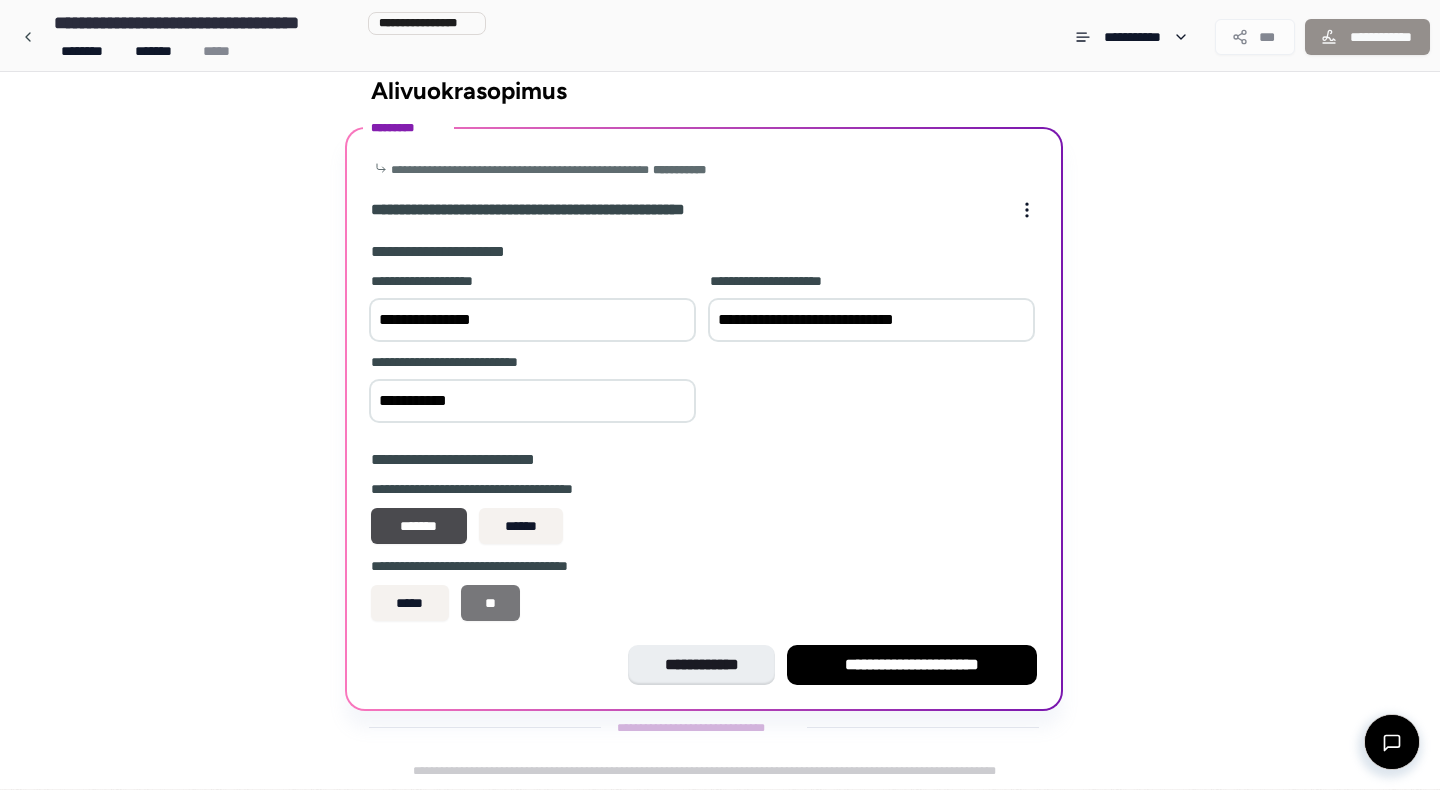 click on "**" at bounding box center [491, 603] 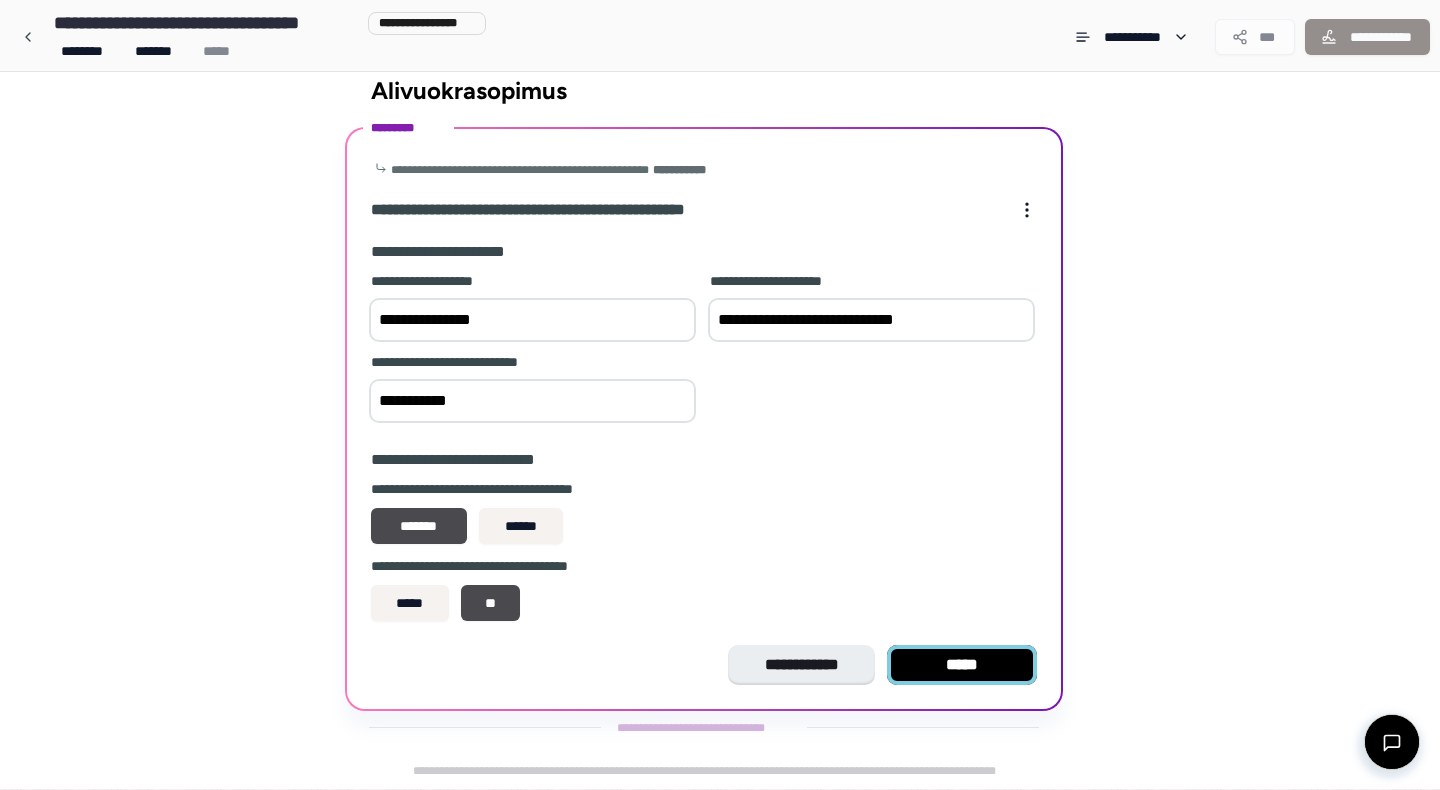 click on "*****" at bounding box center [962, 665] 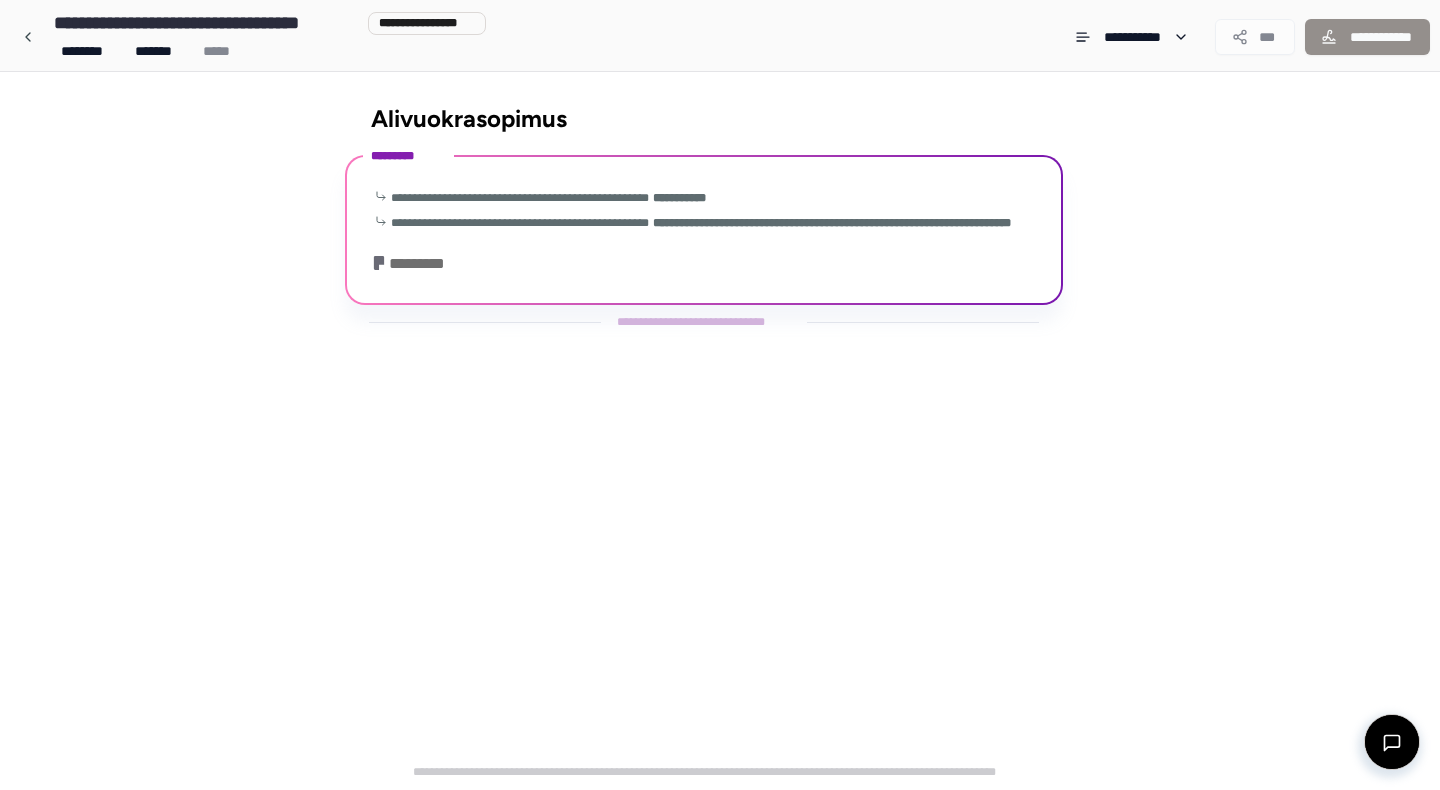 scroll, scrollTop: 0, scrollLeft: 0, axis: both 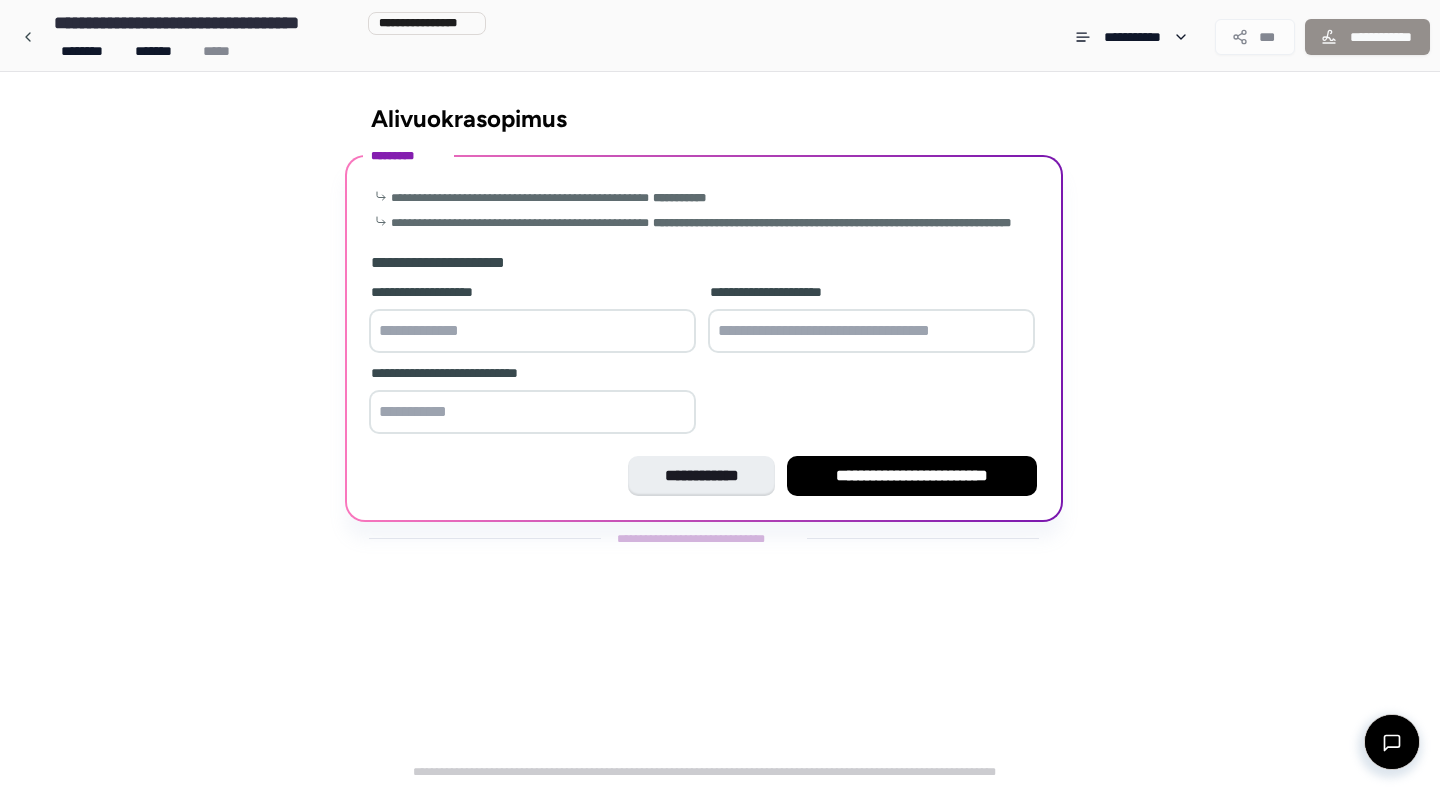 click at bounding box center [532, 331] 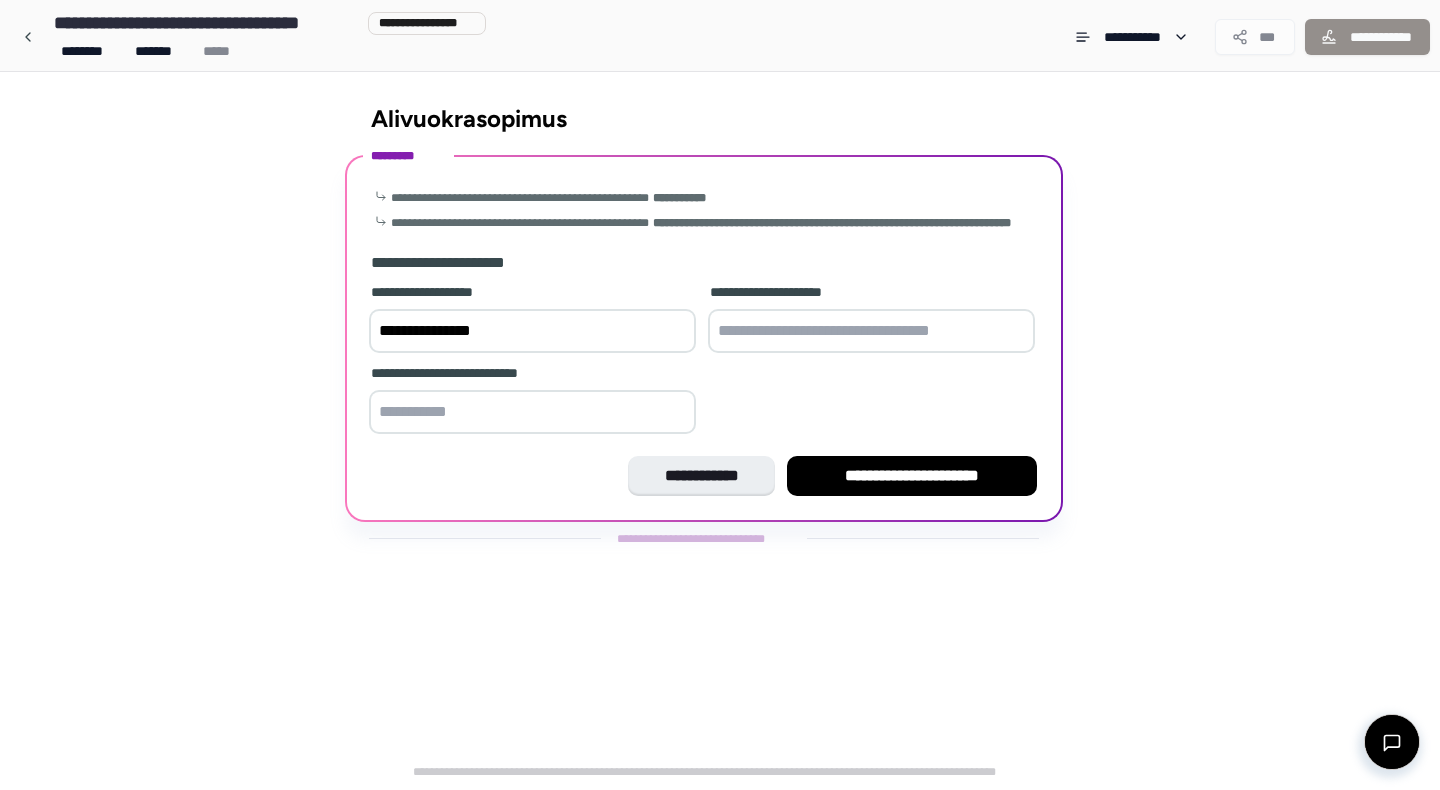type on "**********" 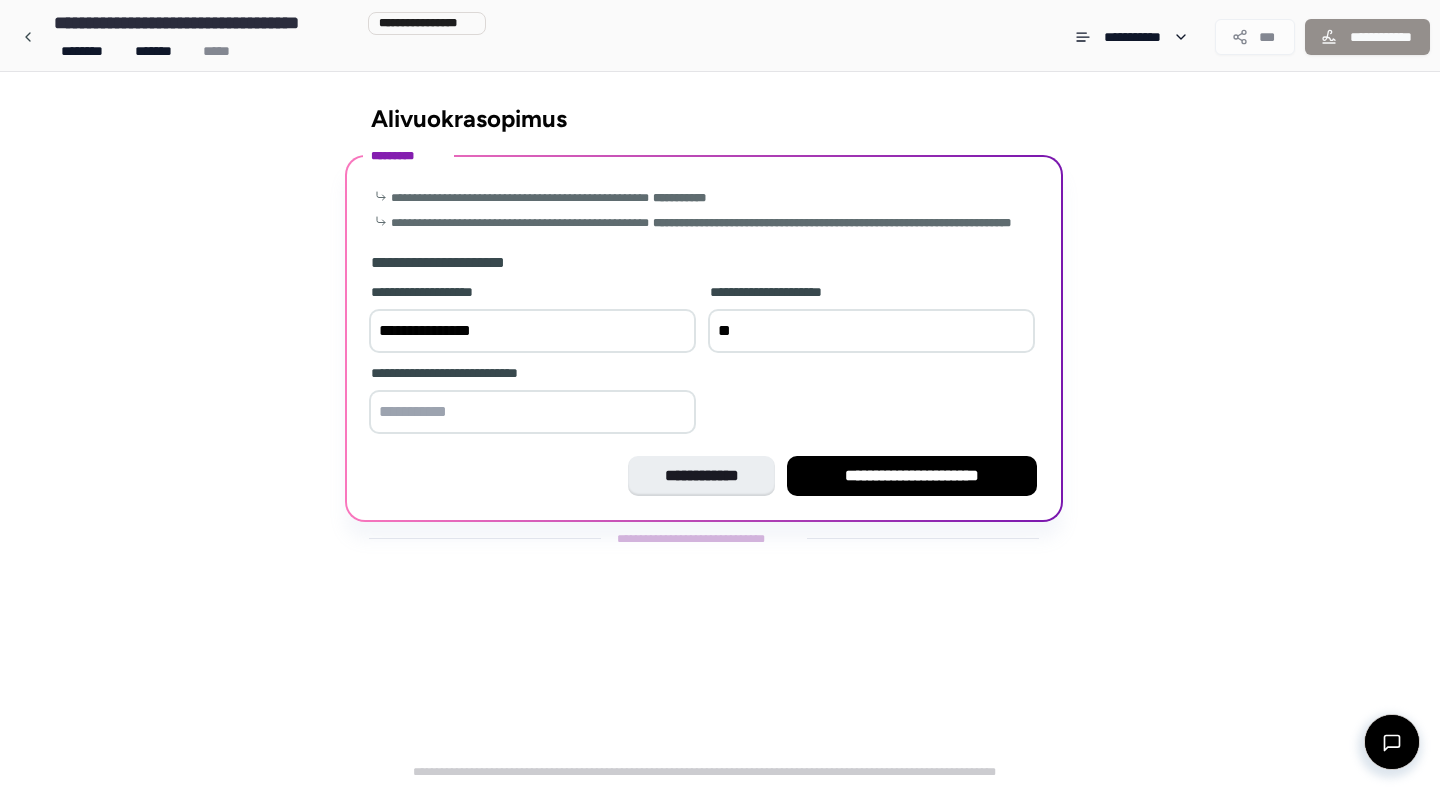 type on "*" 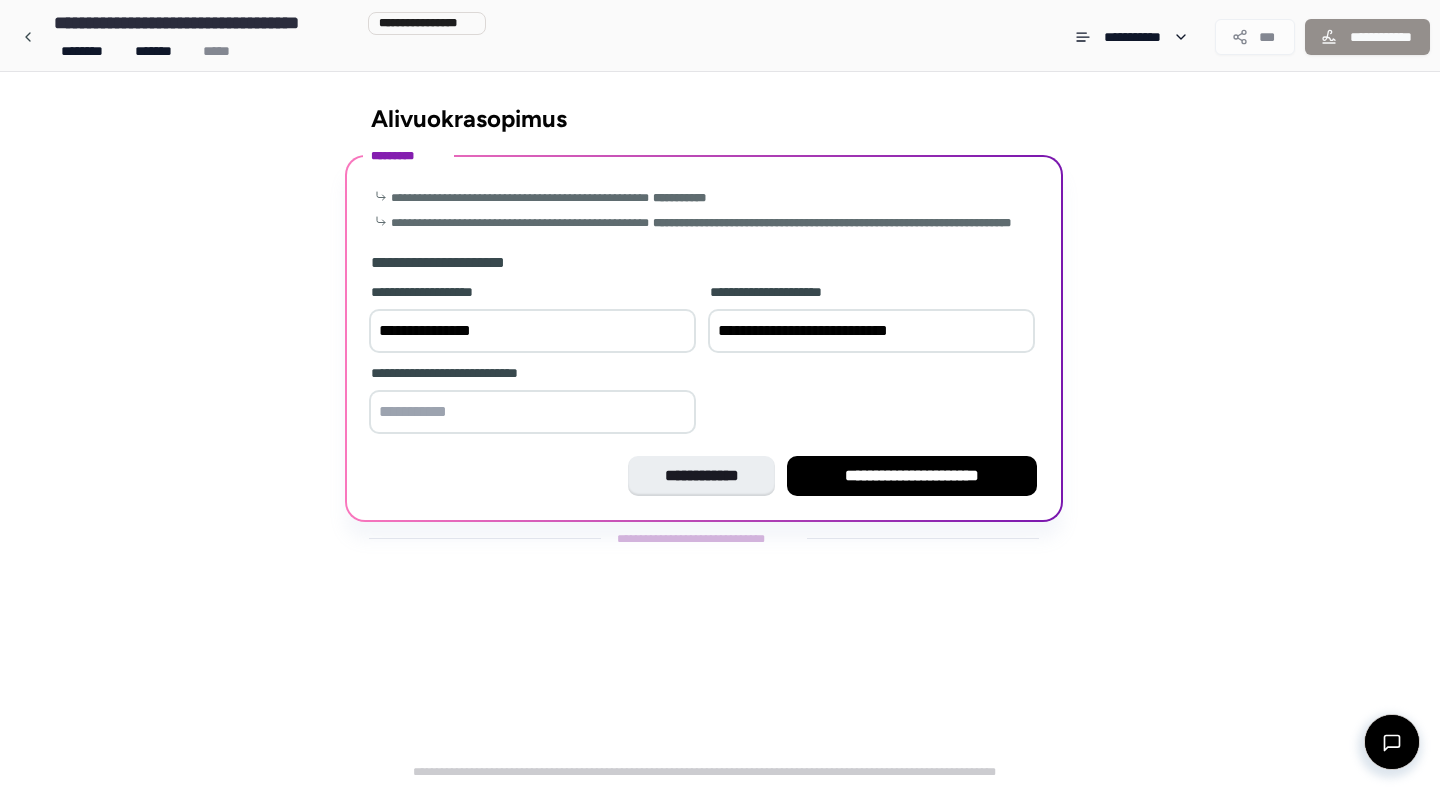 type on "**********" 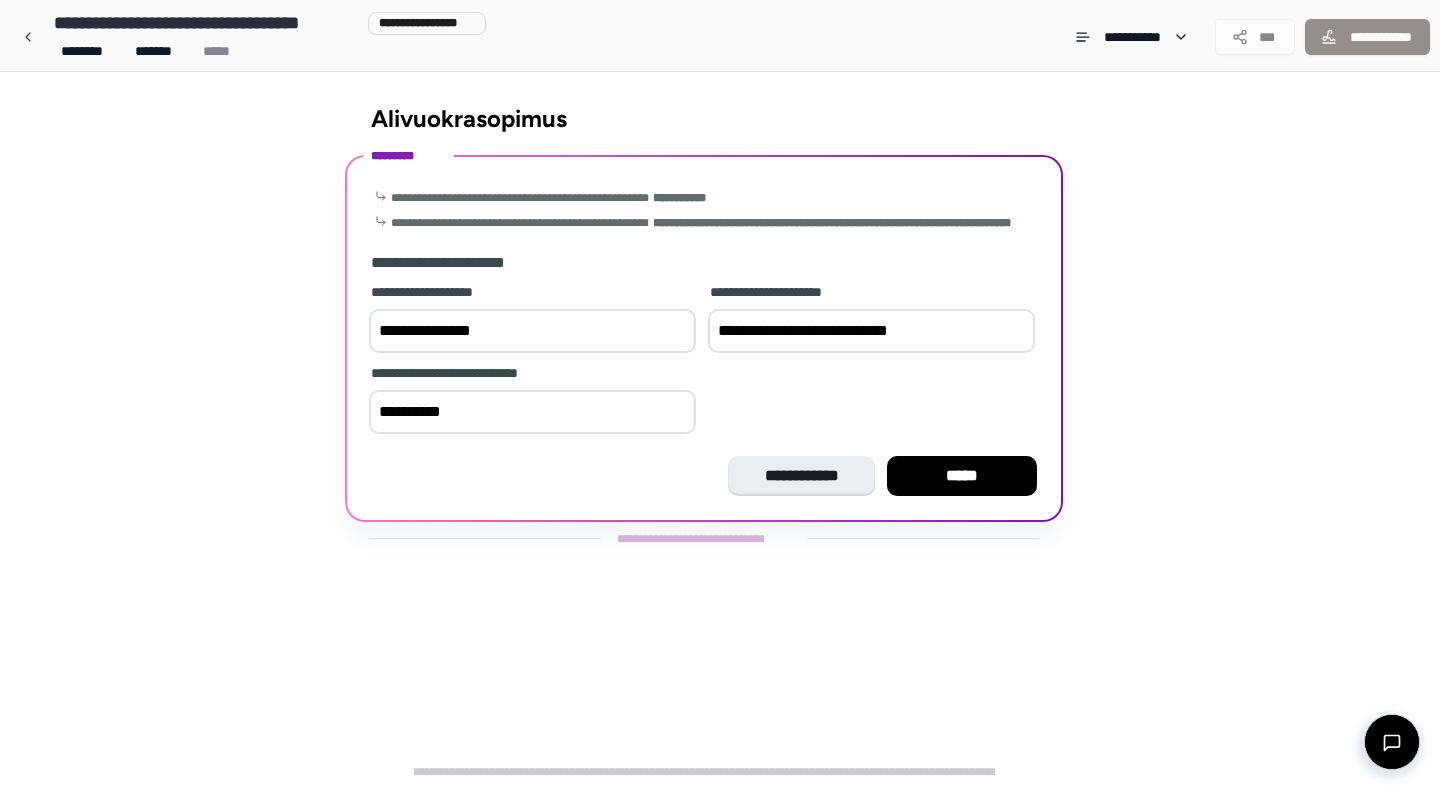 type on "**********" 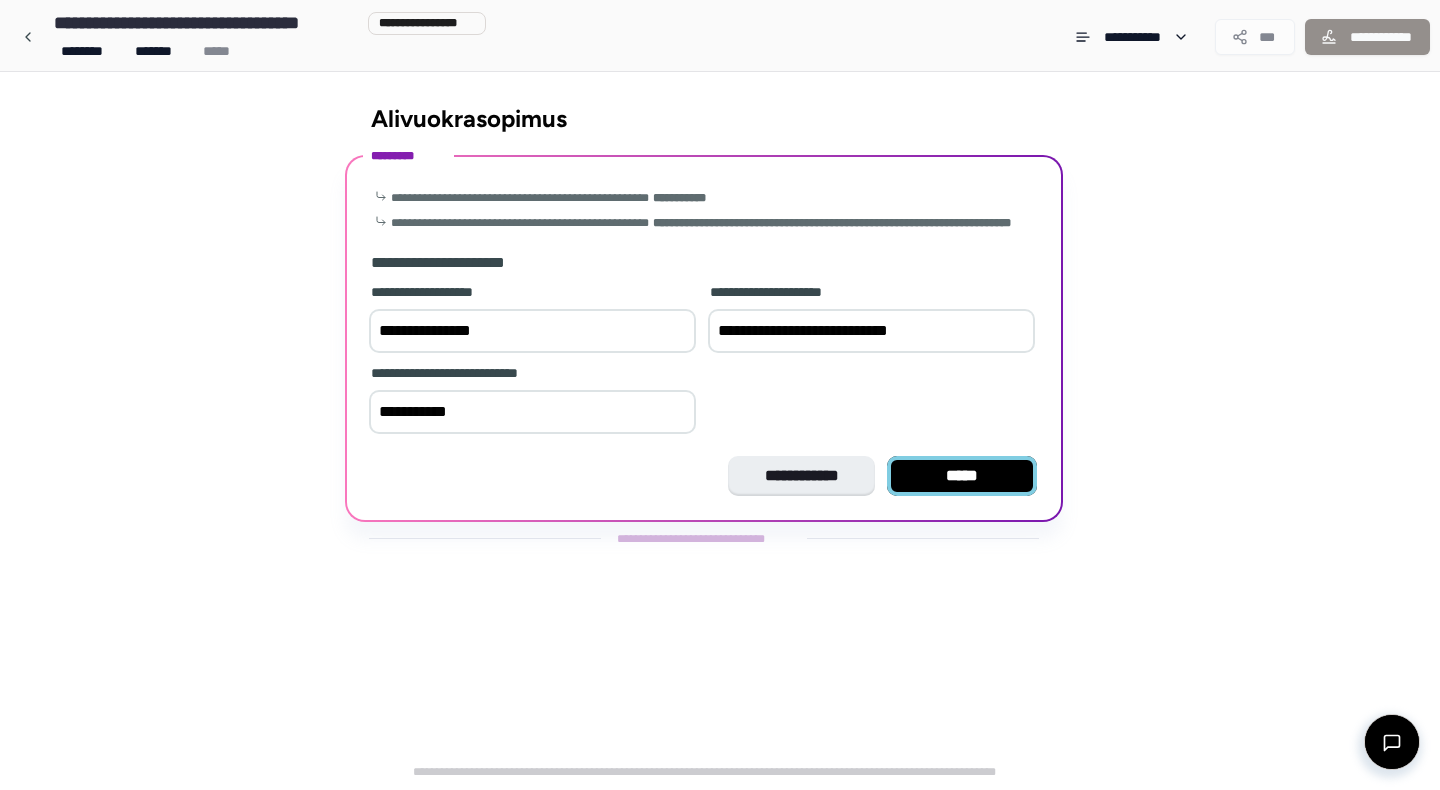 click on "*****" at bounding box center [962, 476] 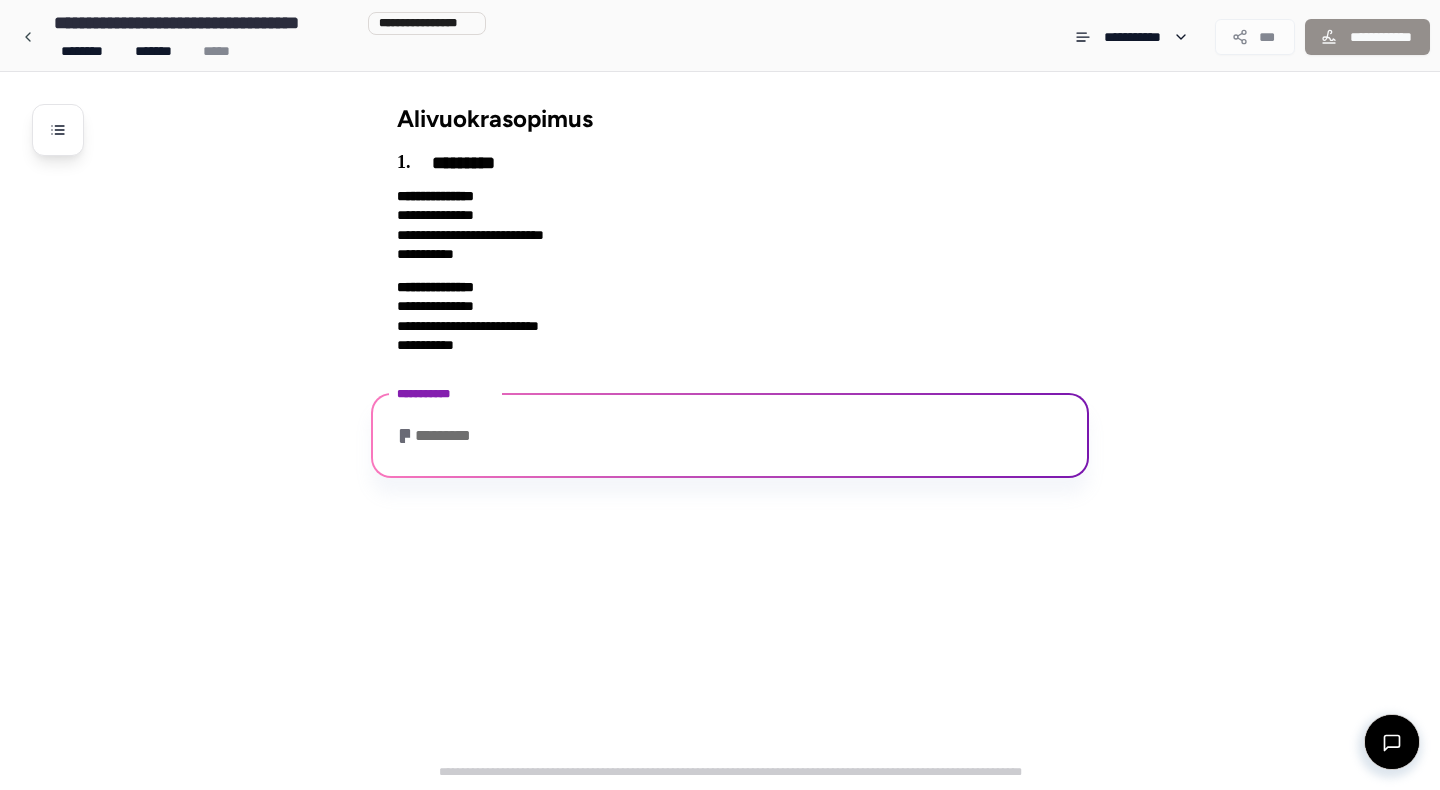 scroll, scrollTop: 82, scrollLeft: 0, axis: vertical 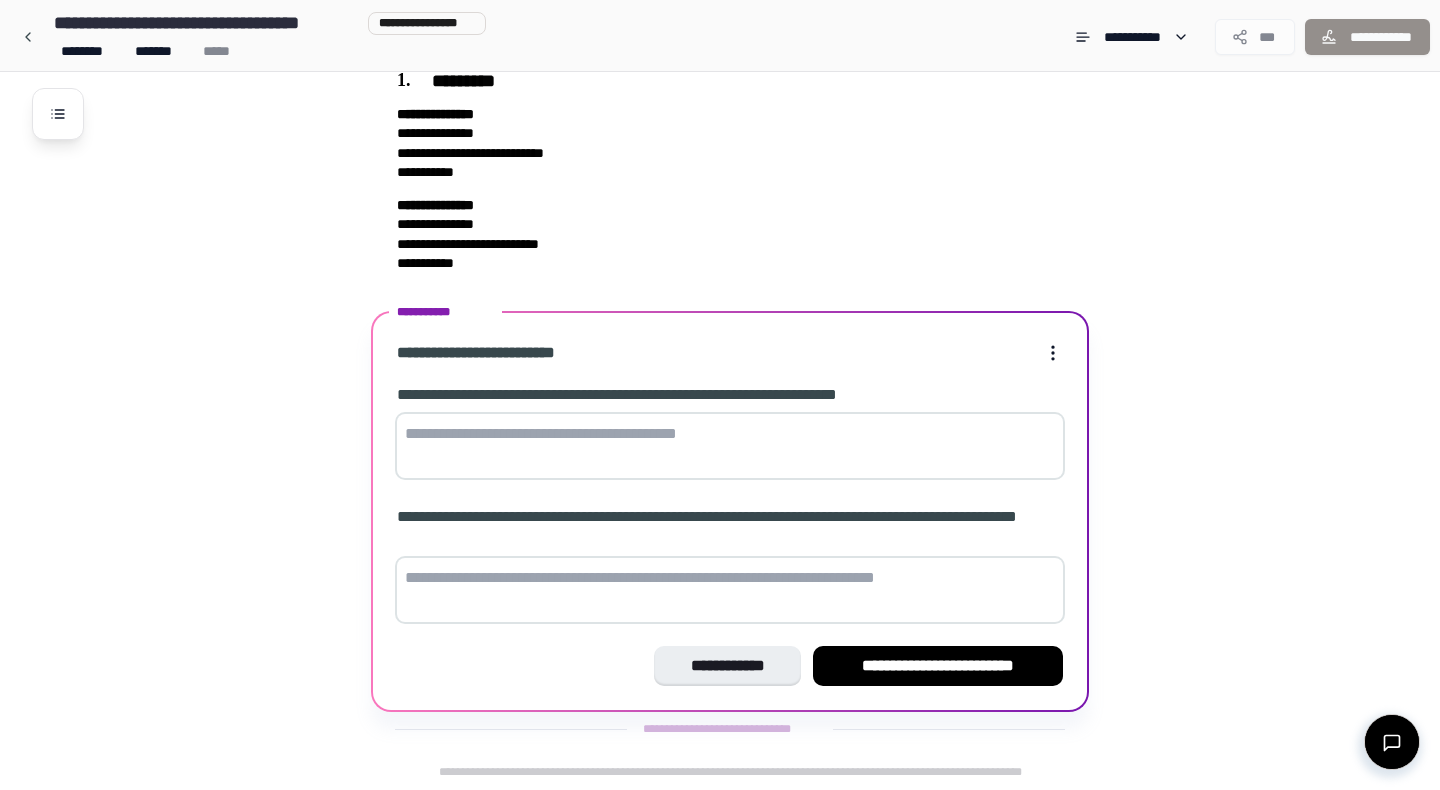 click at bounding box center (730, 446) 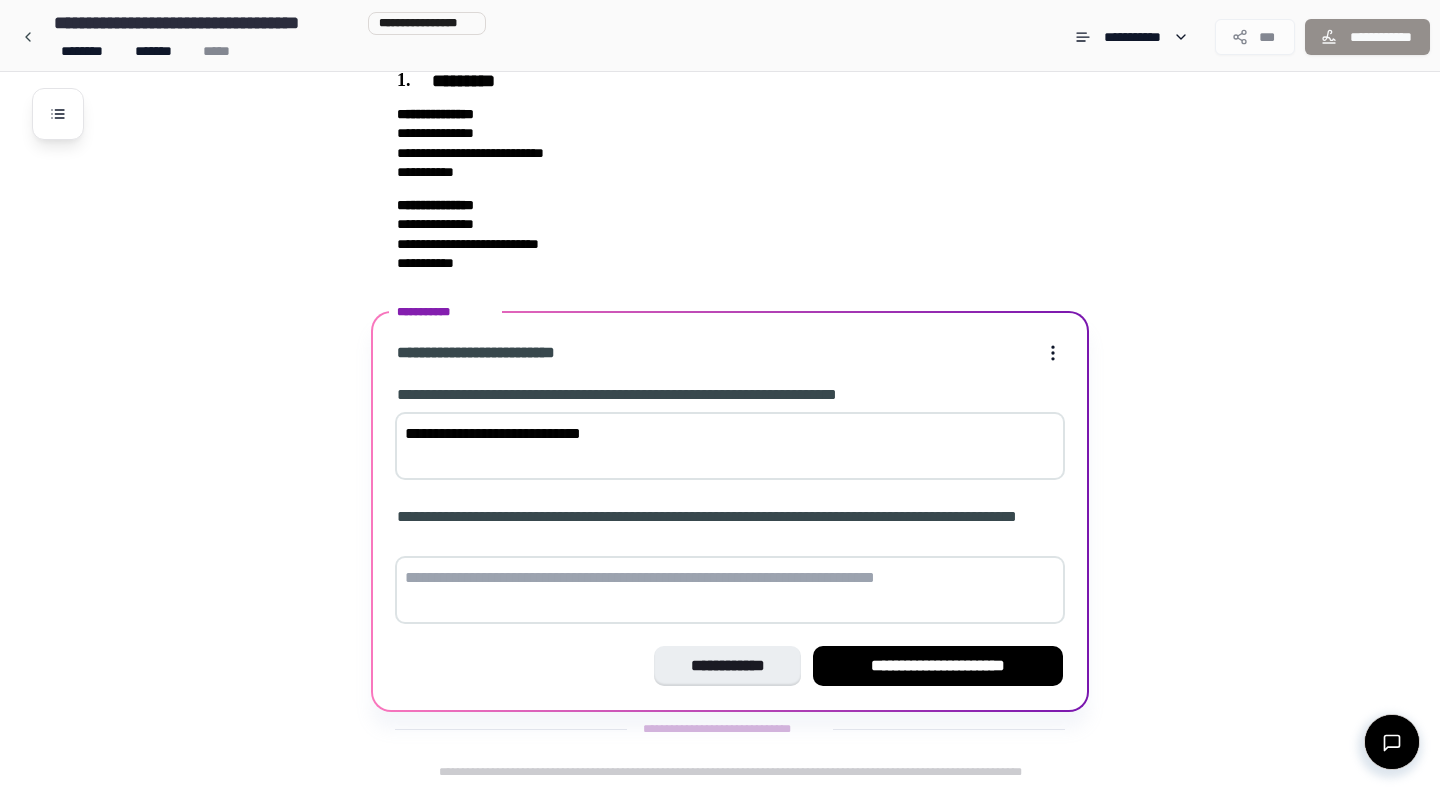 type on "**********" 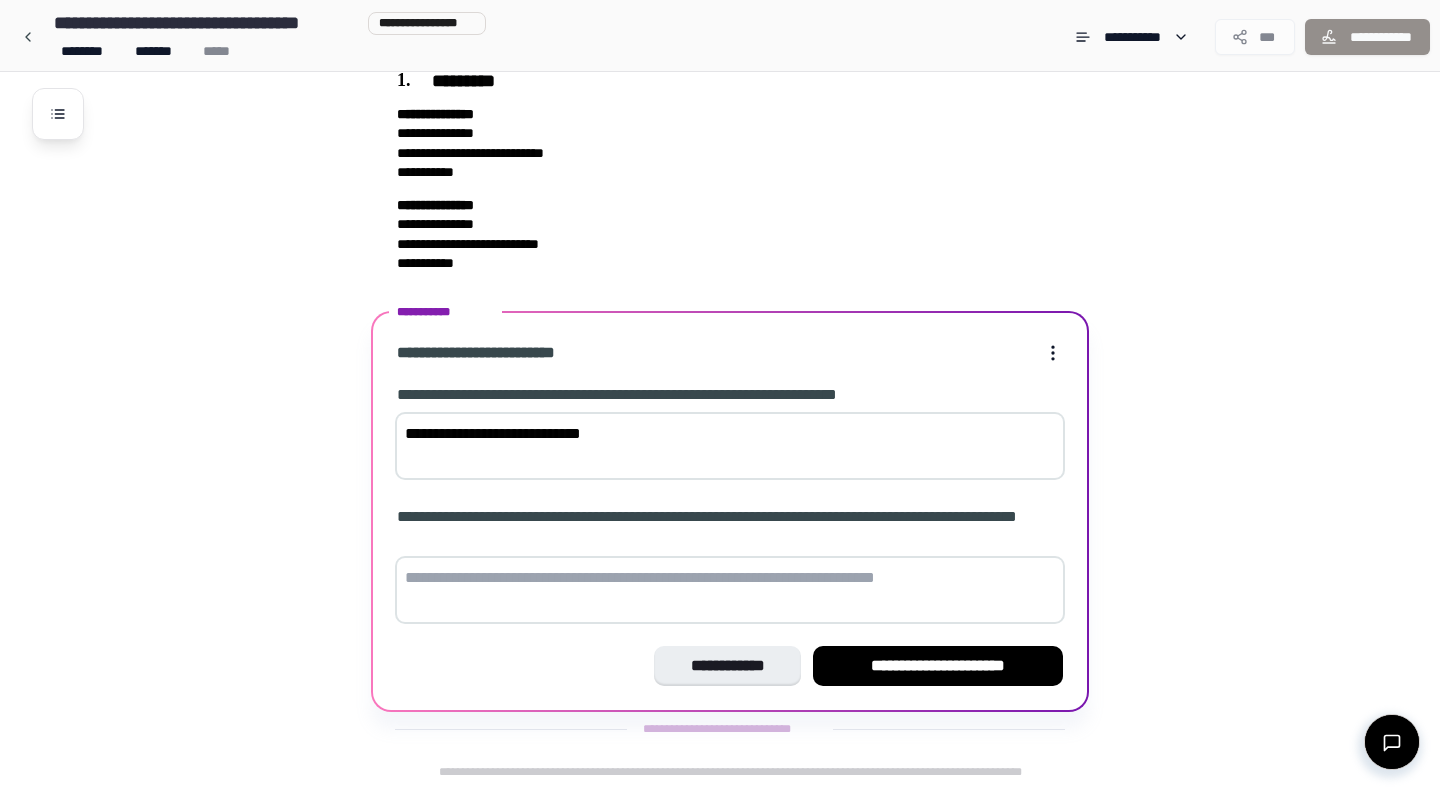 click at bounding box center [730, 590] 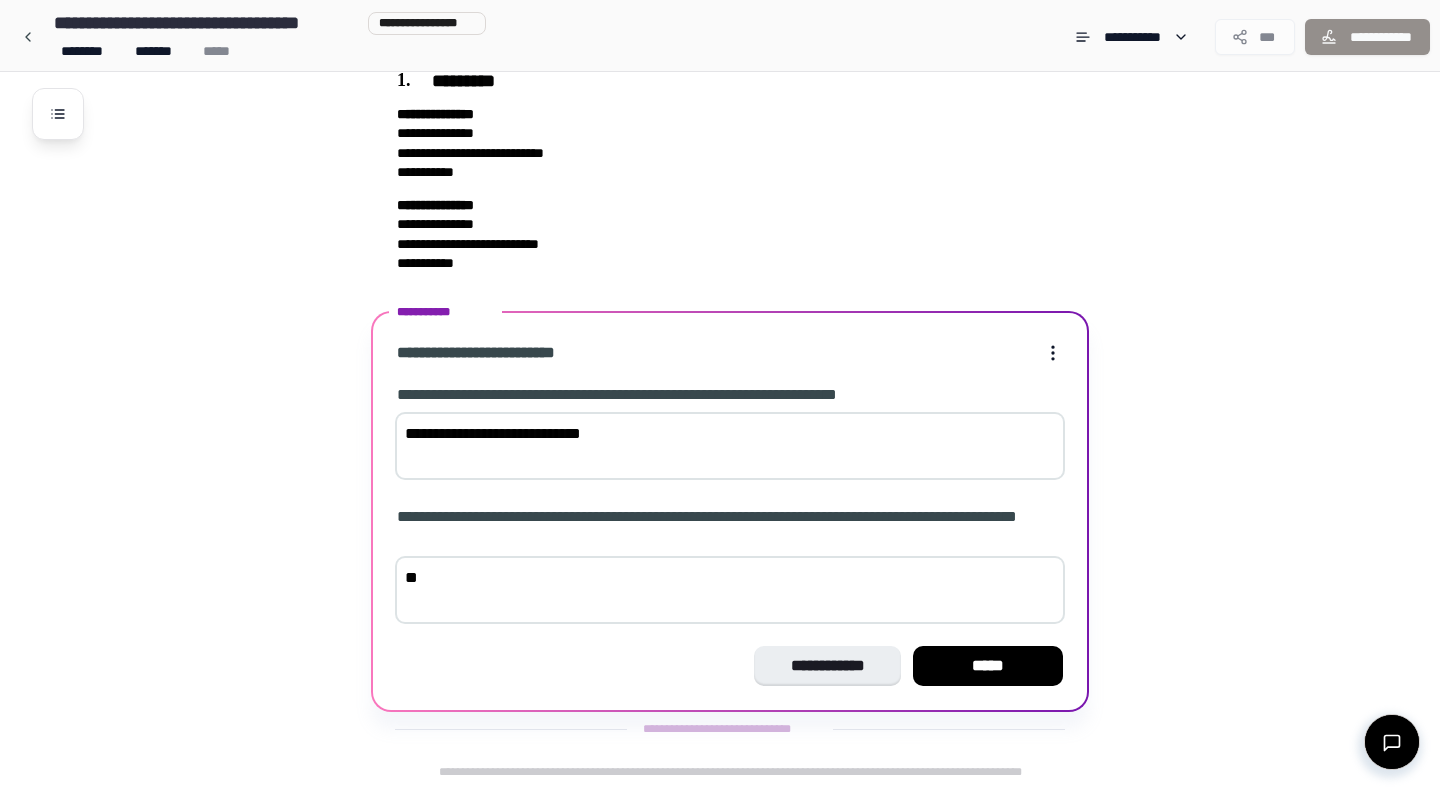 type on "*" 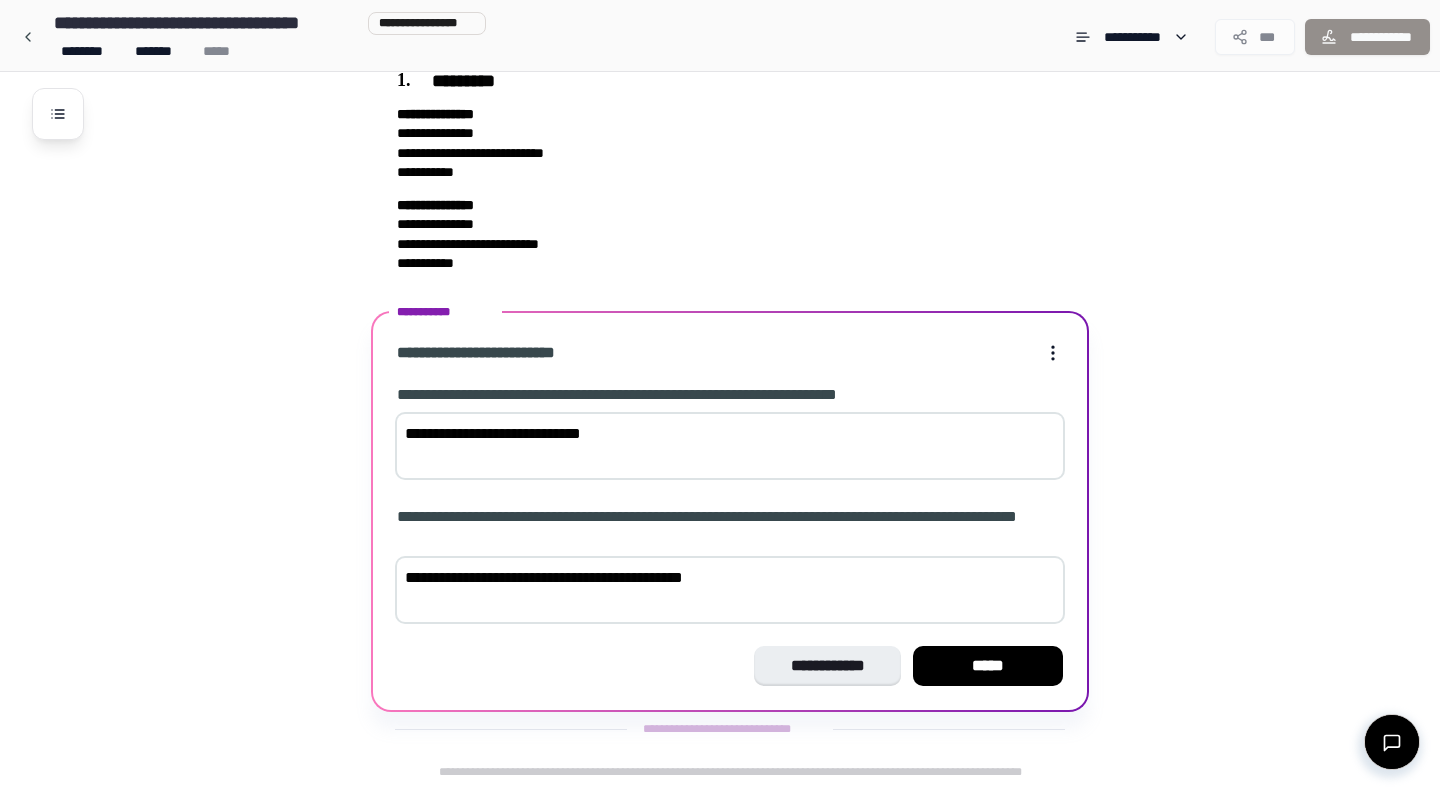 click on "**********" at bounding box center (730, 590) 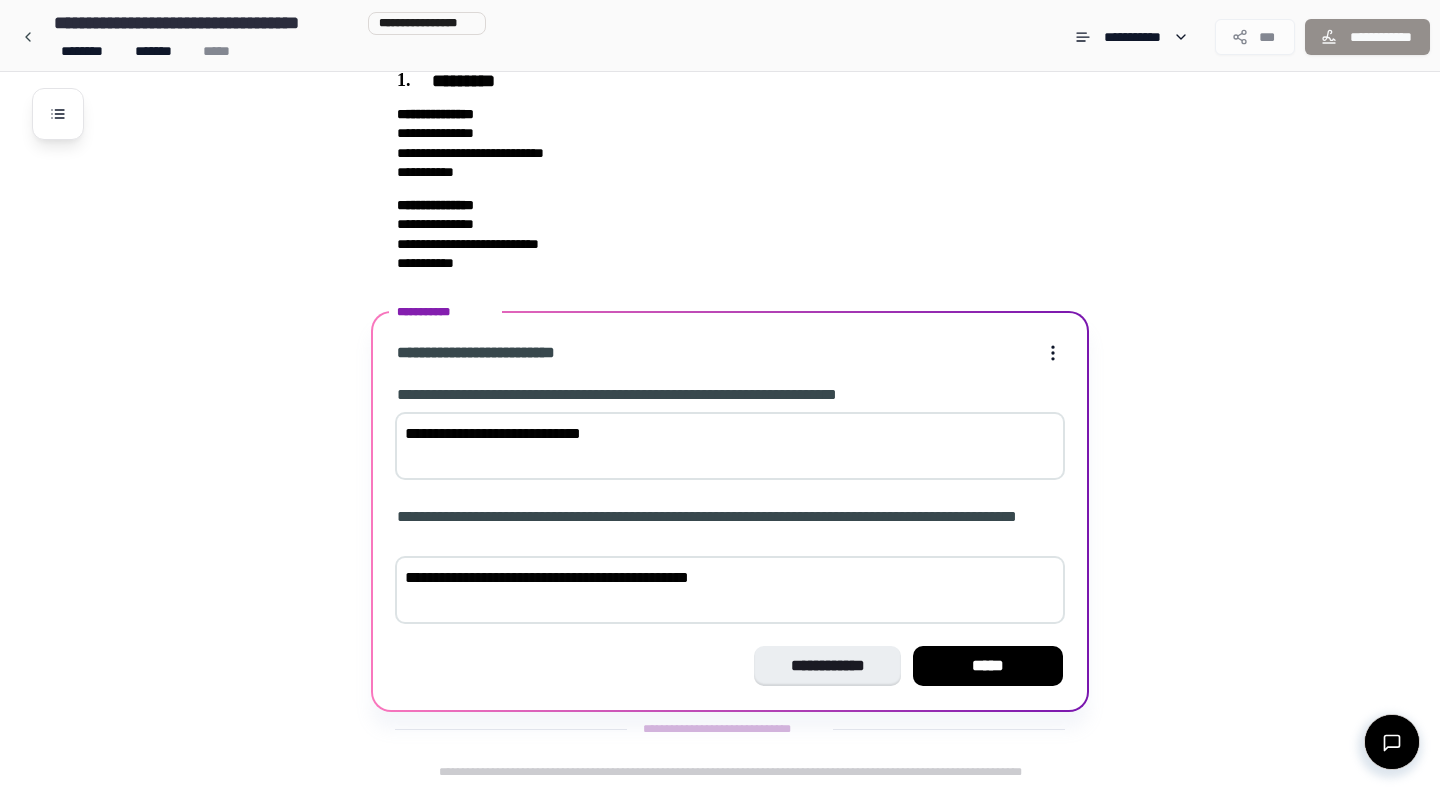 click on "**********" at bounding box center (730, 590) 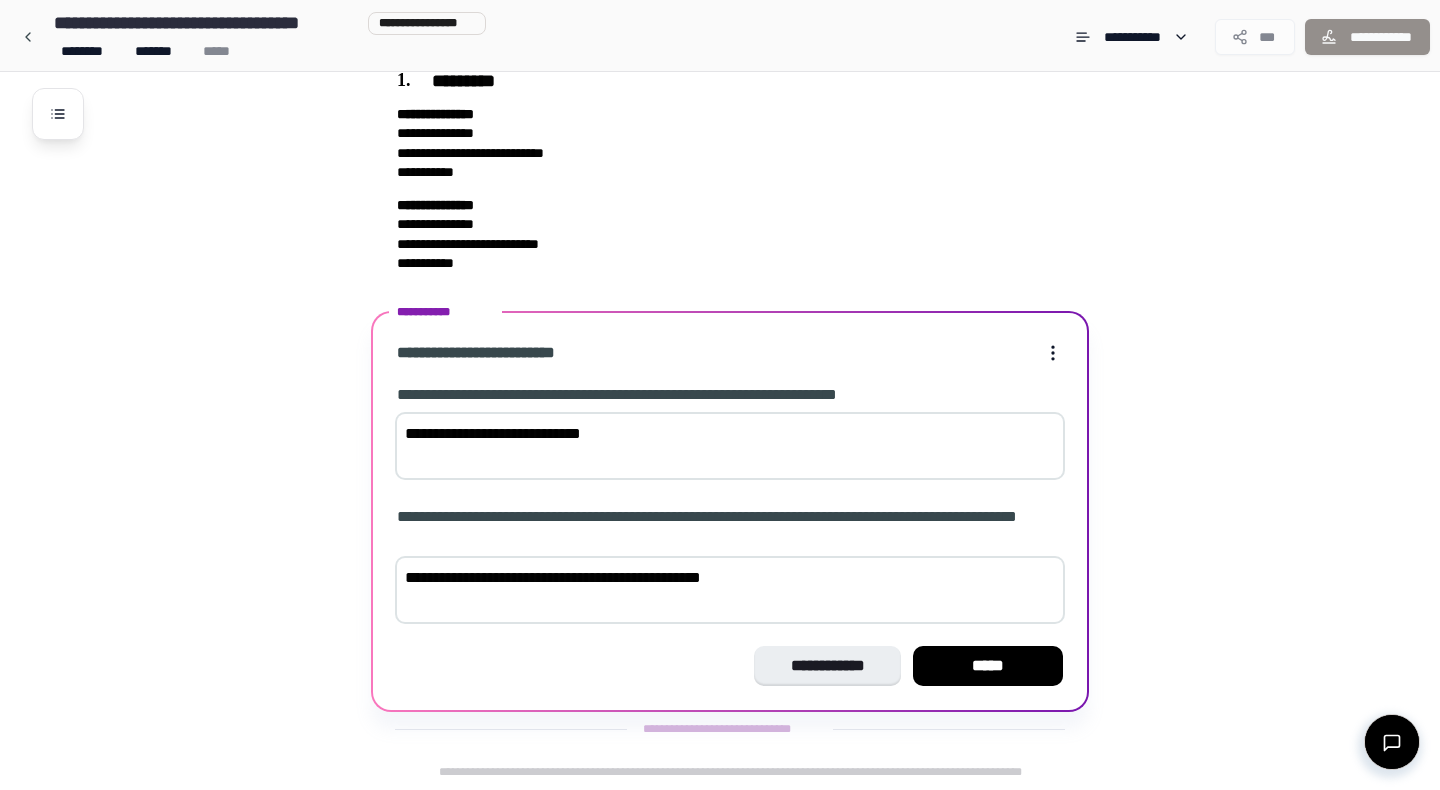 click on "**********" at bounding box center (730, 590) 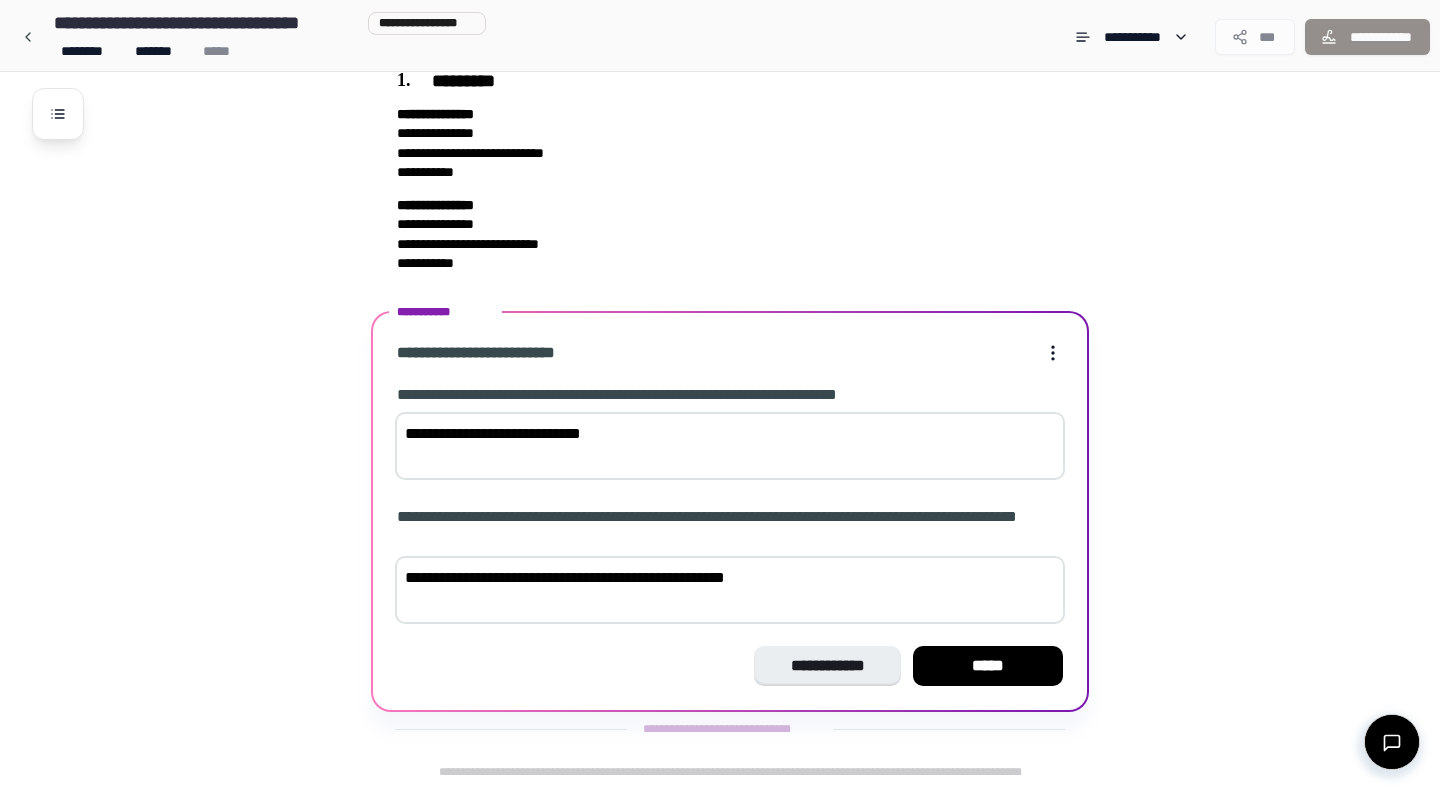 click on "**********" at bounding box center (730, 590) 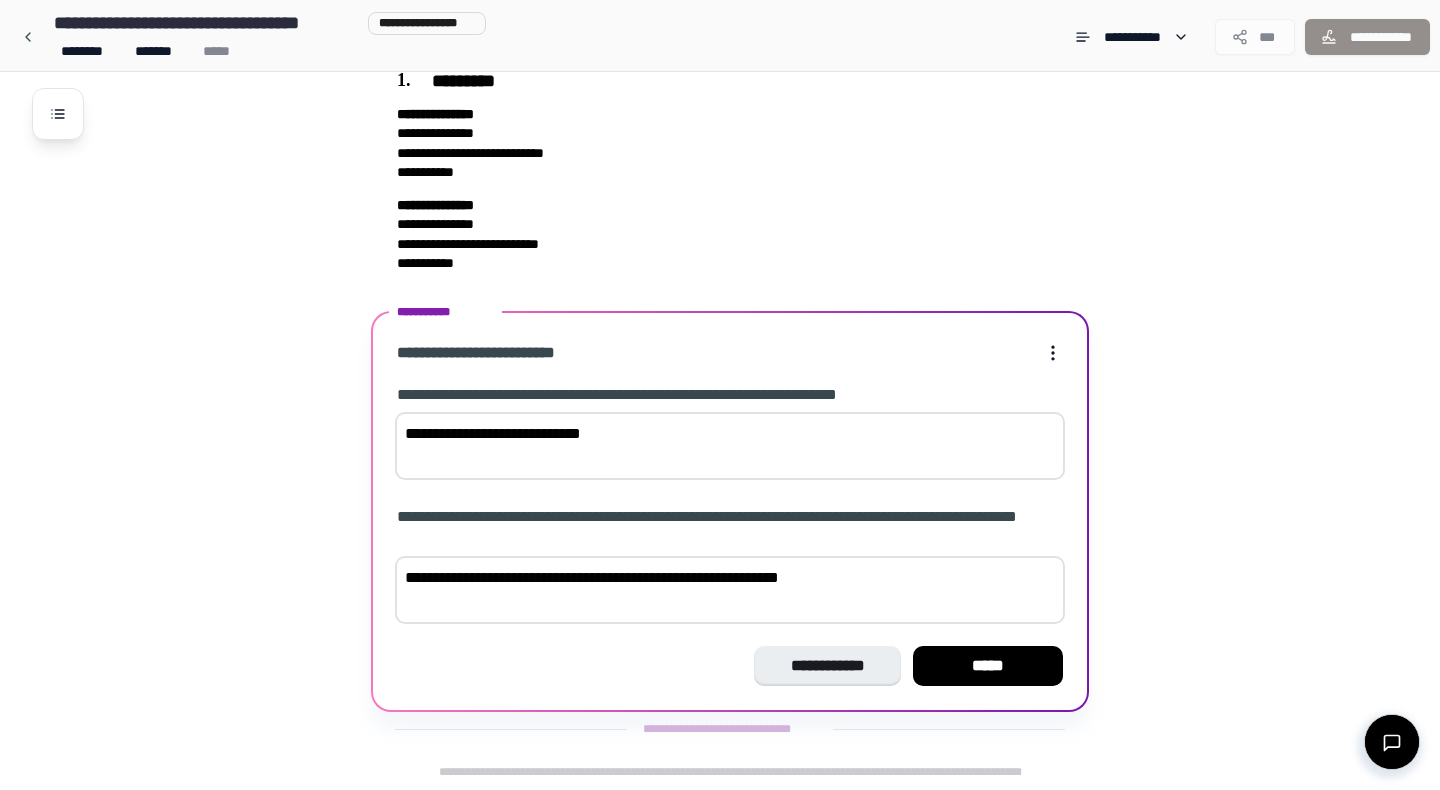 drag, startPoint x: 480, startPoint y: 581, endPoint x: 386, endPoint y: 581, distance: 94 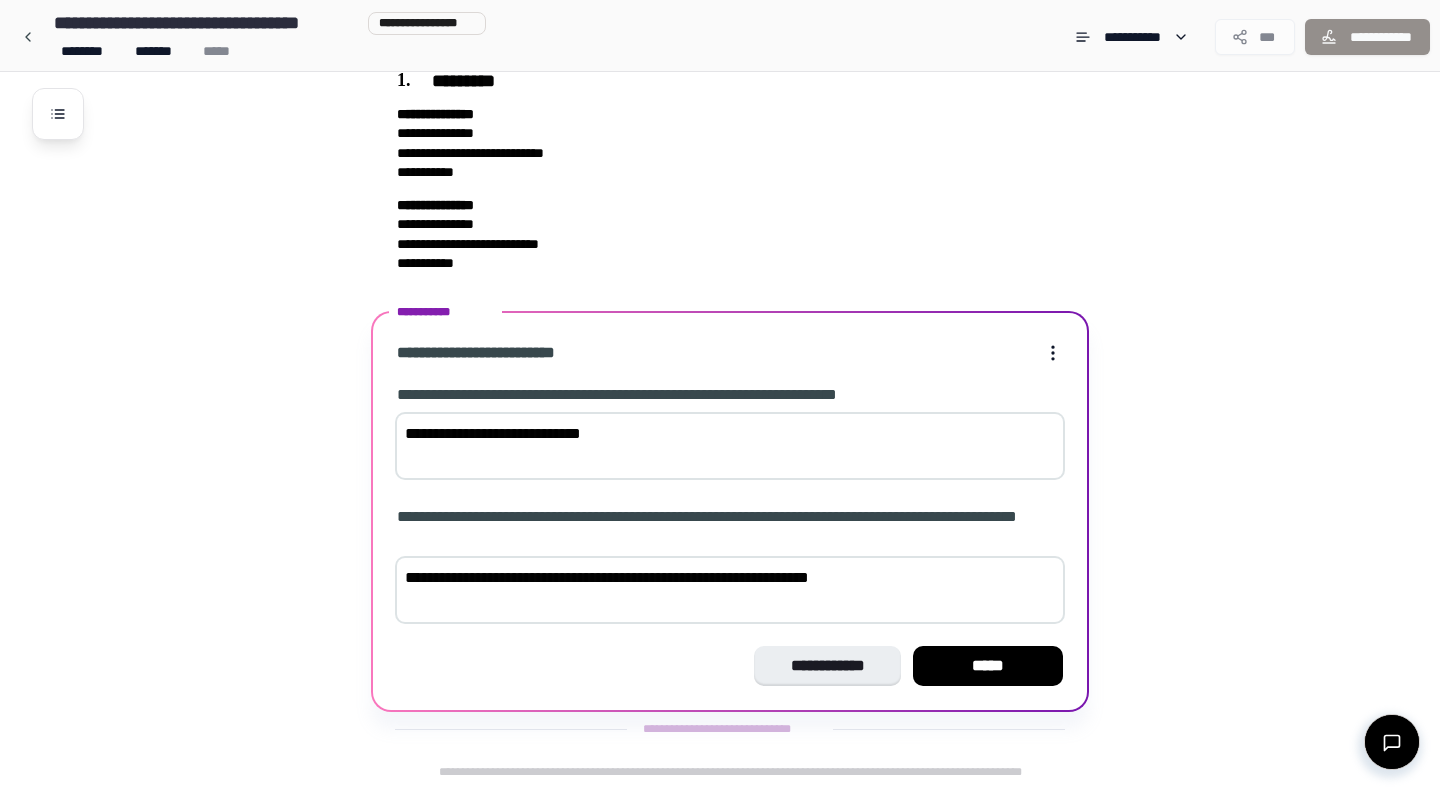 type on "**********" 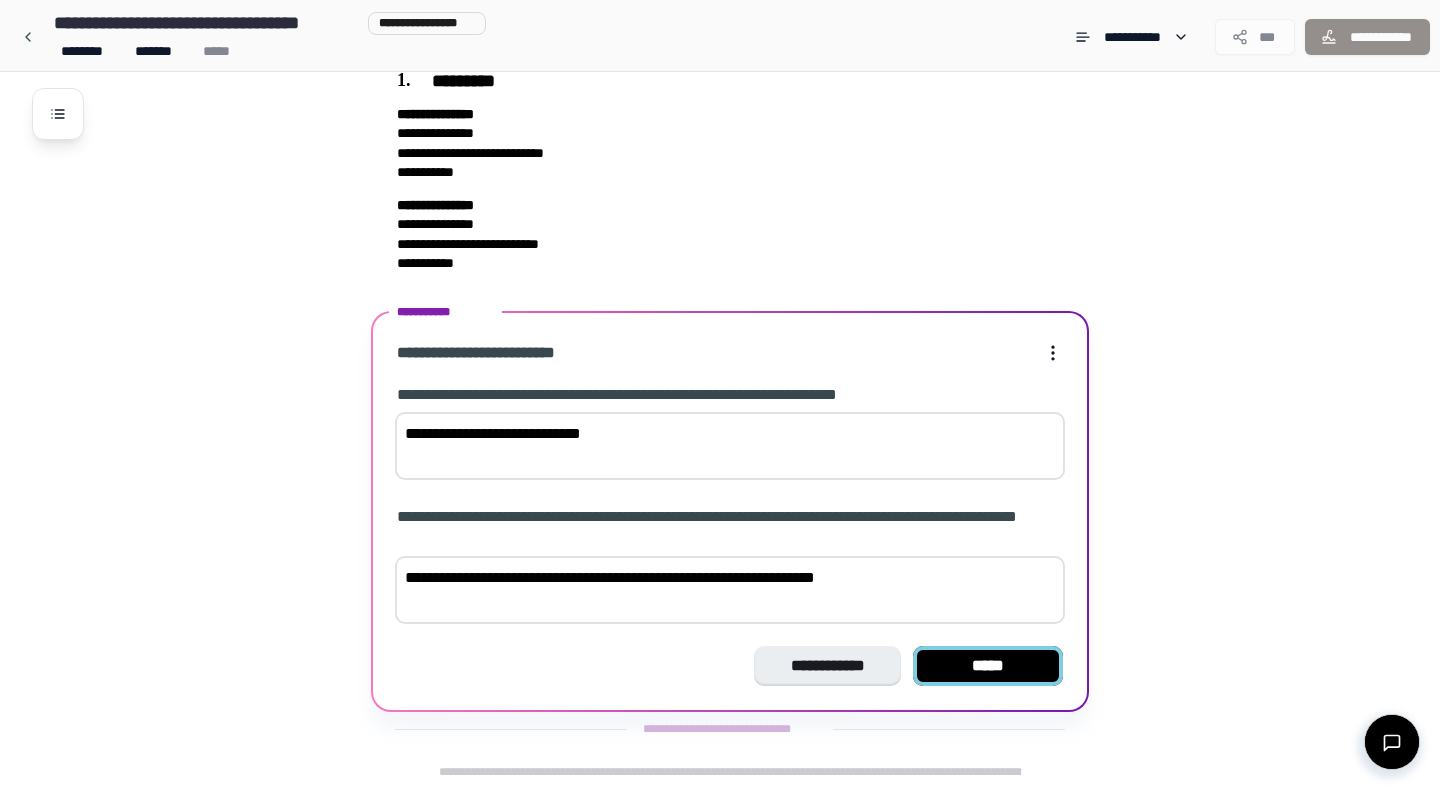 click on "*****" at bounding box center [988, 666] 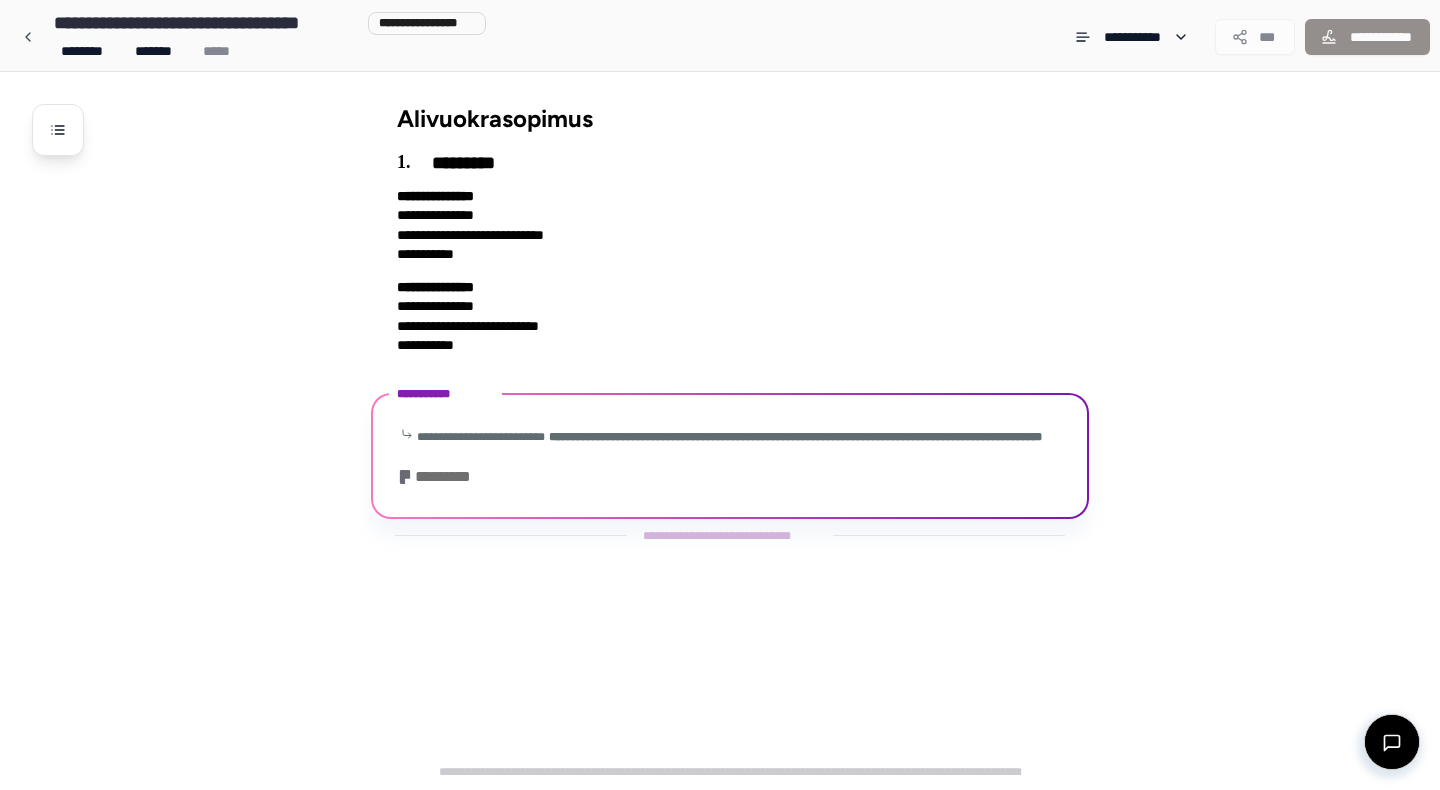 scroll, scrollTop: 0, scrollLeft: 0, axis: both 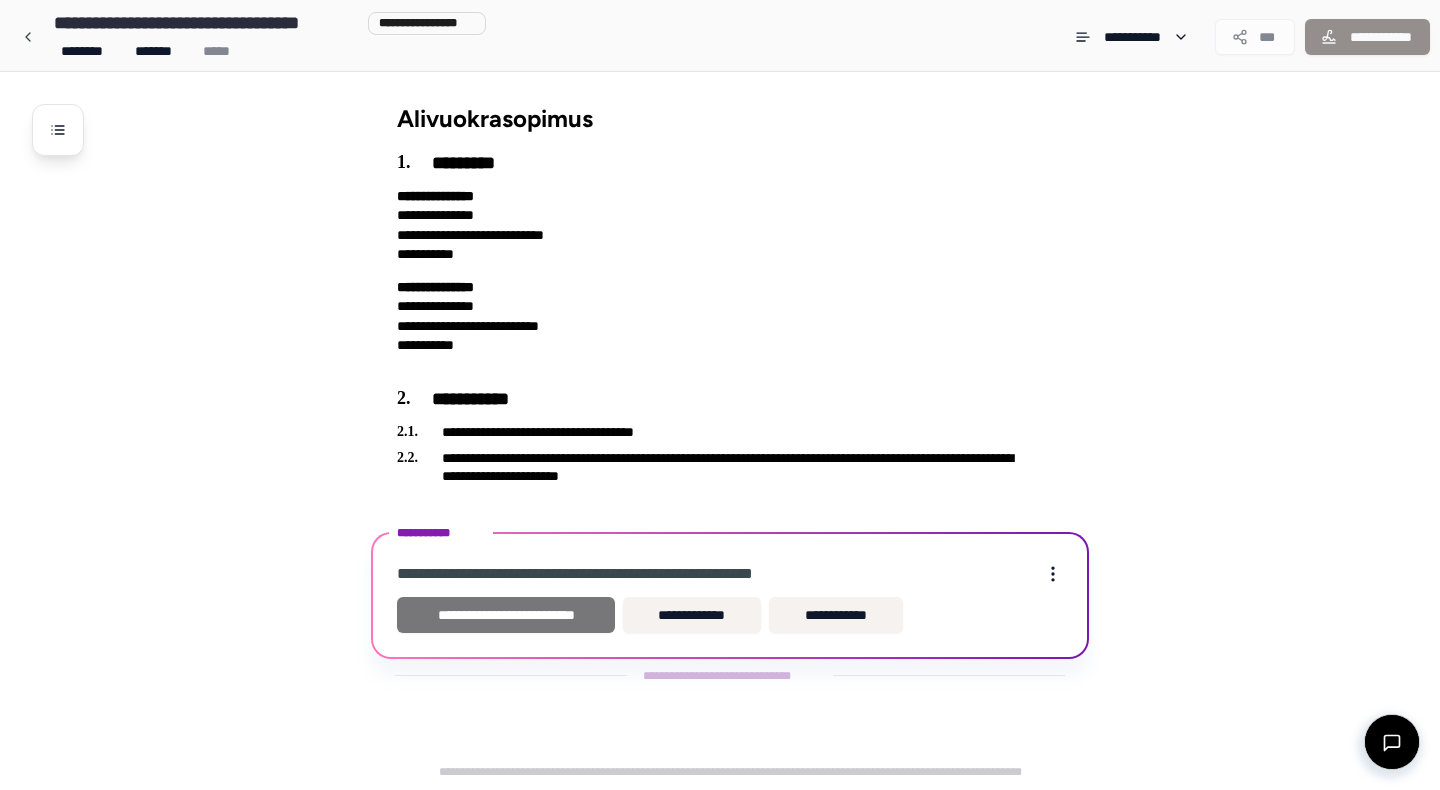 click on "**********" at bounding box center (506, 615) 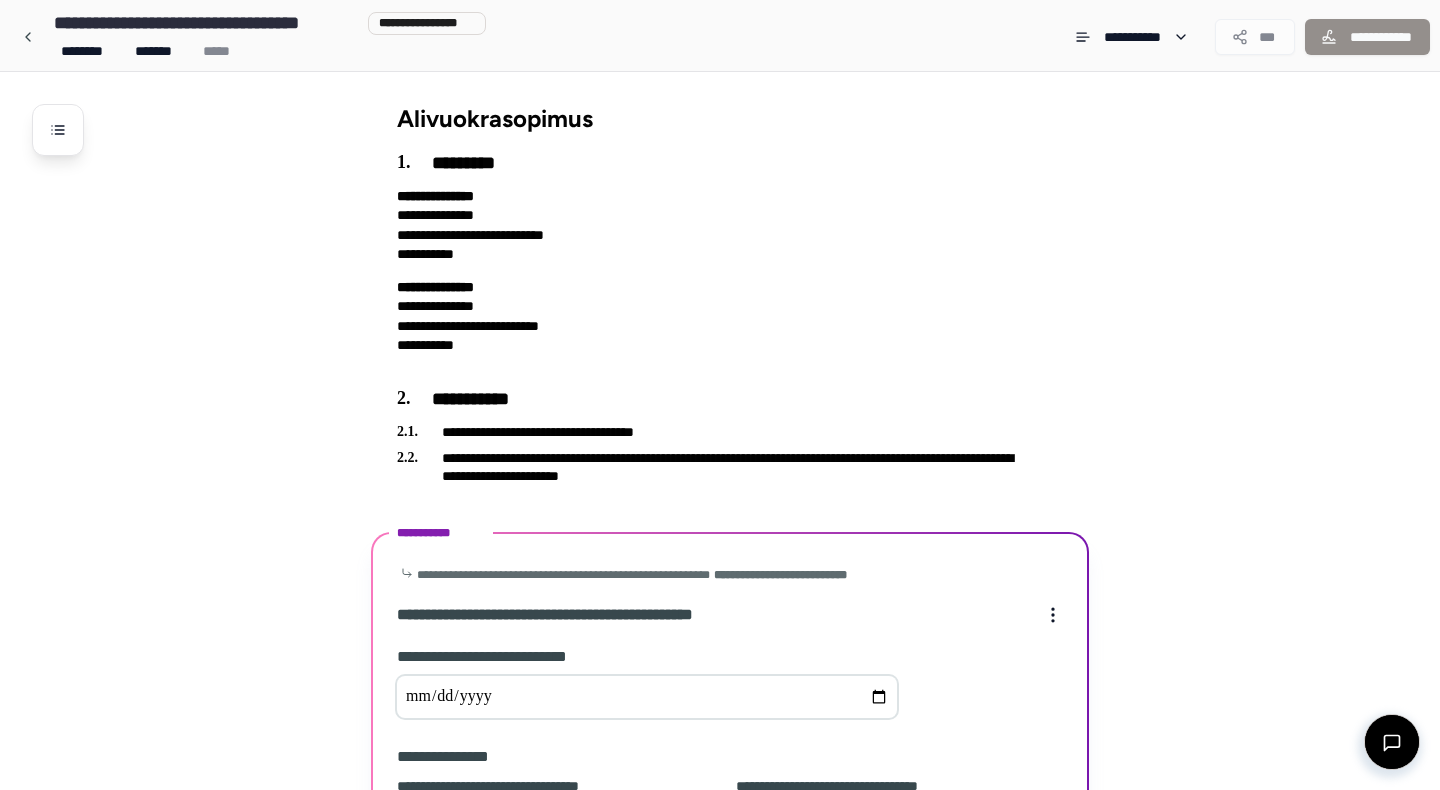 scroll, scrollTop: 222, scrollLeft: 0, axis: vertical 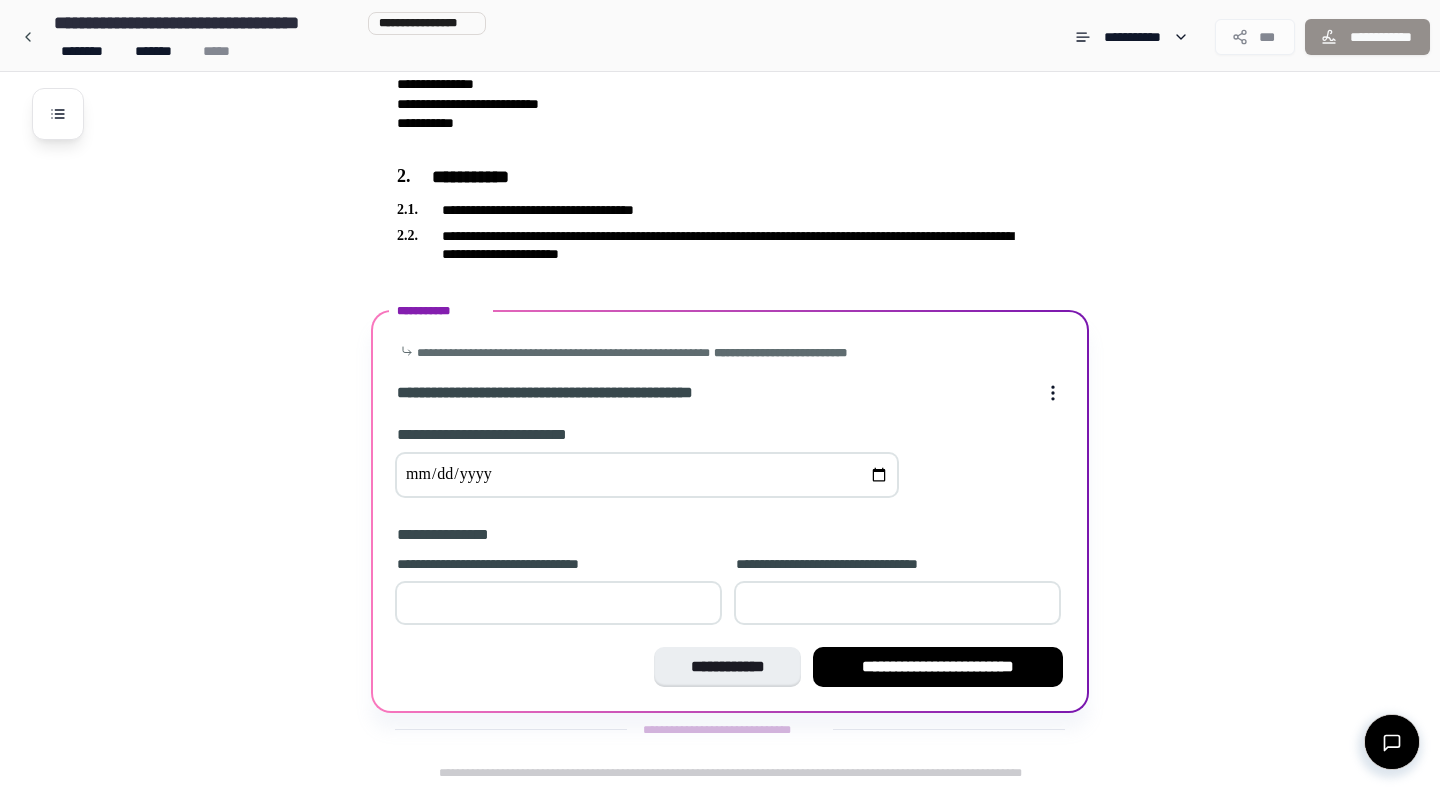 click at bounding box center [647, 475] 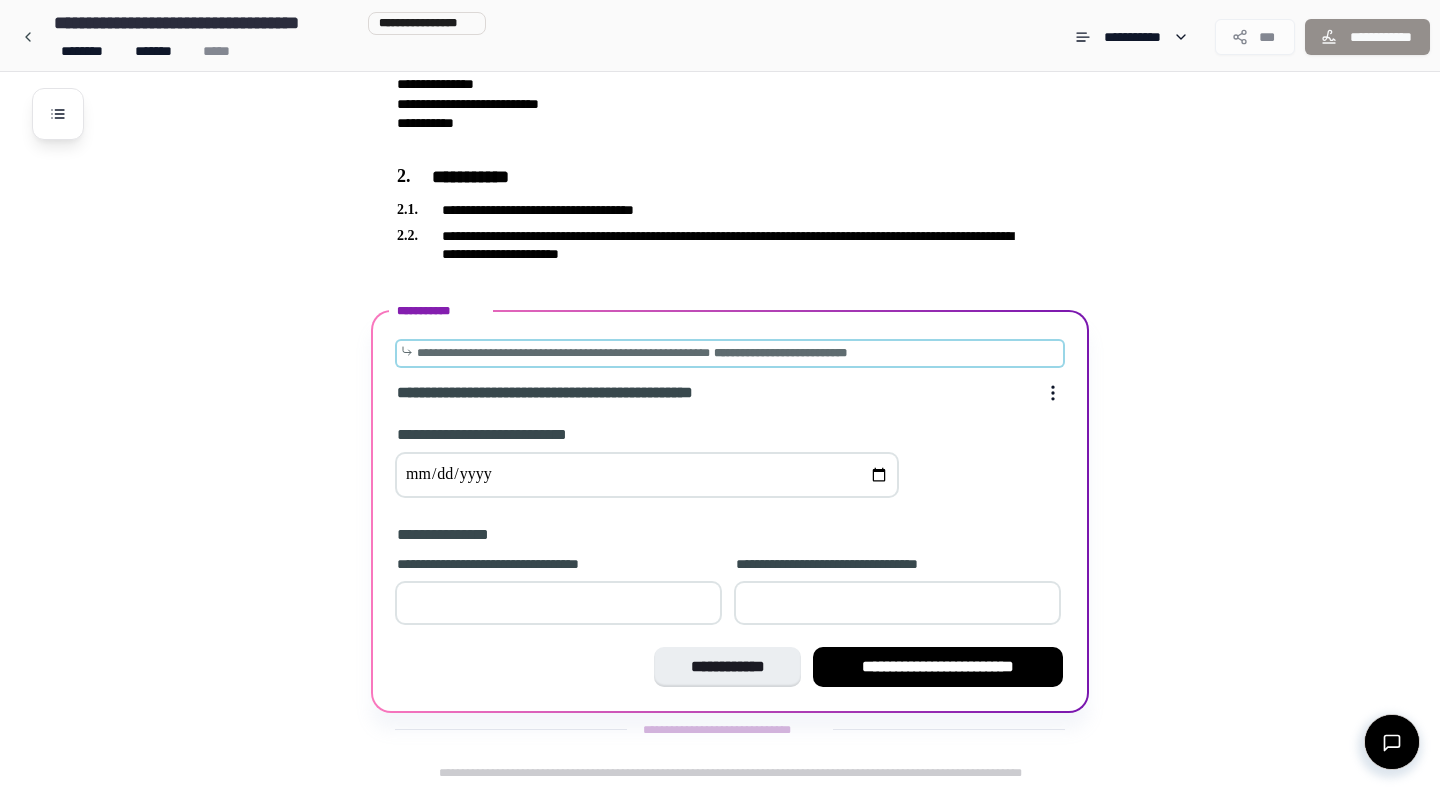 type on "**********" 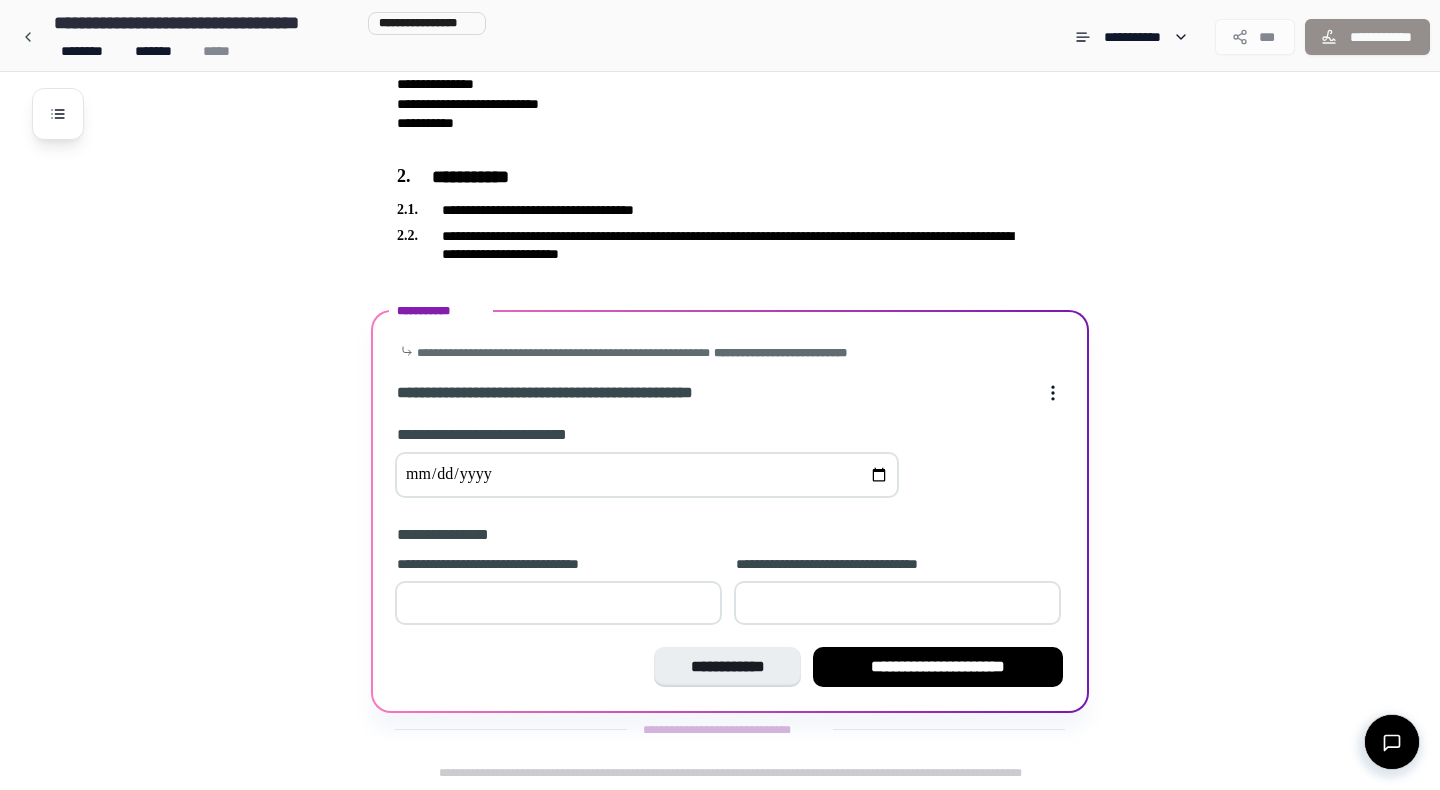 click at bounding box center [558, 603] 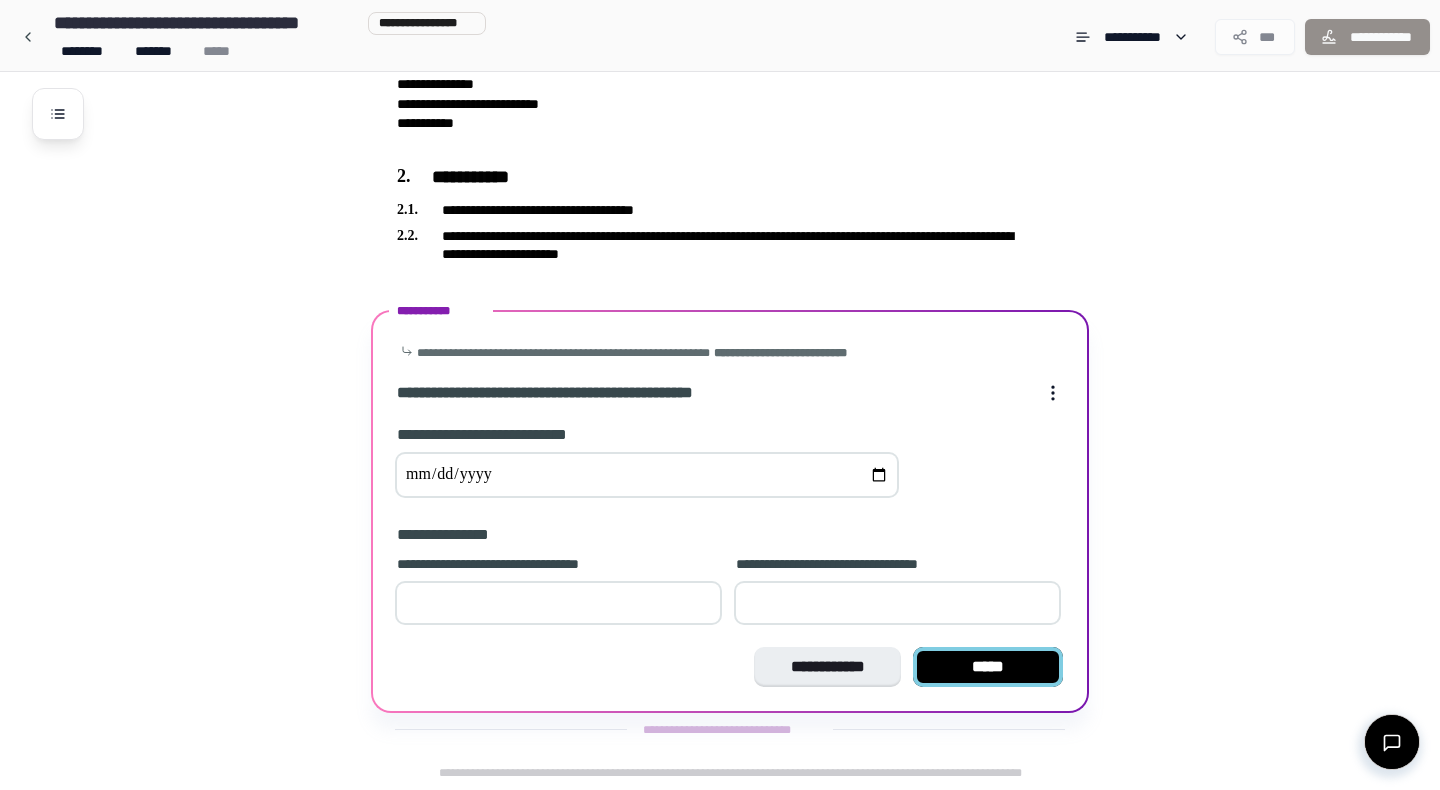 type on "*" 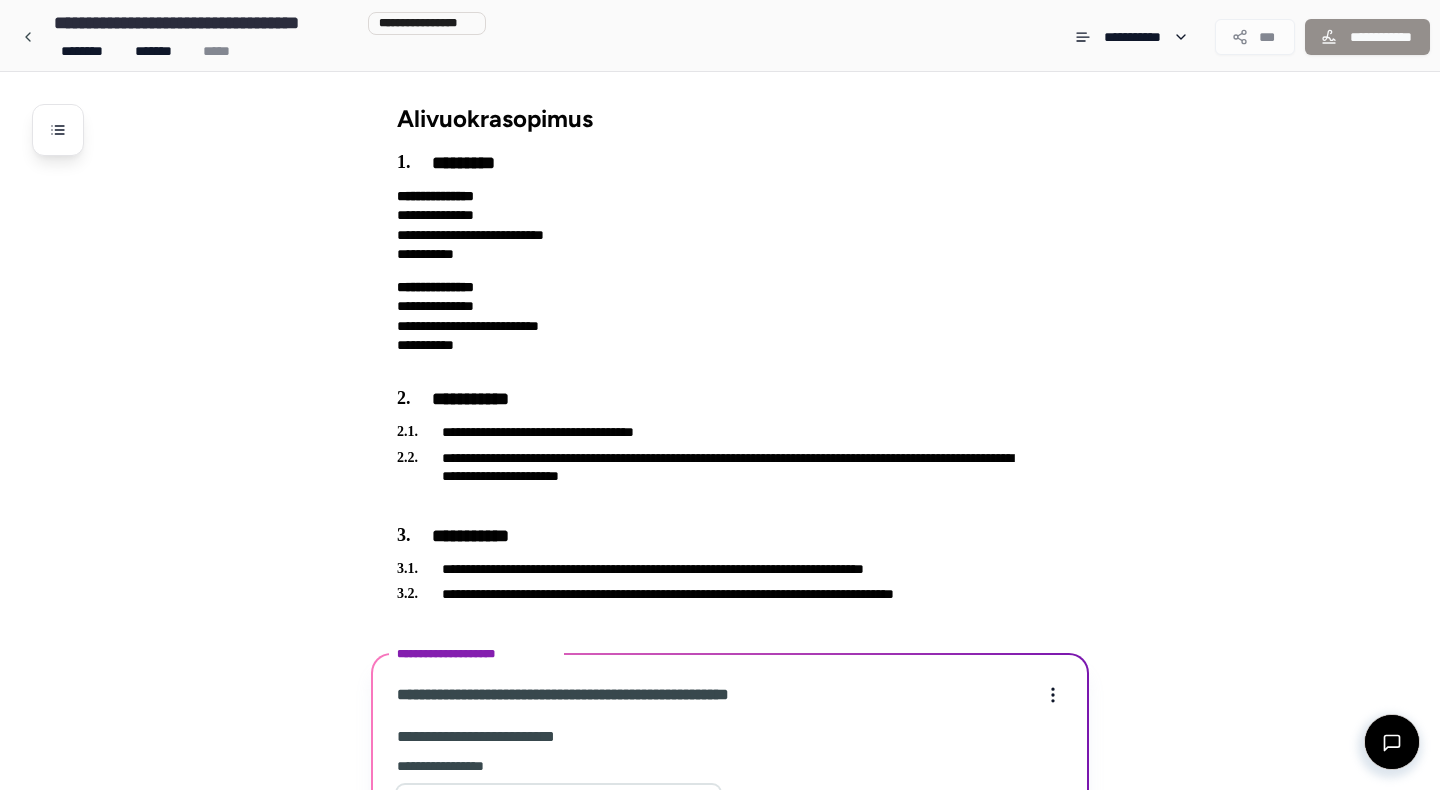 scroll, scrollTop: 578, scrollLeft: 0, axis: vertical 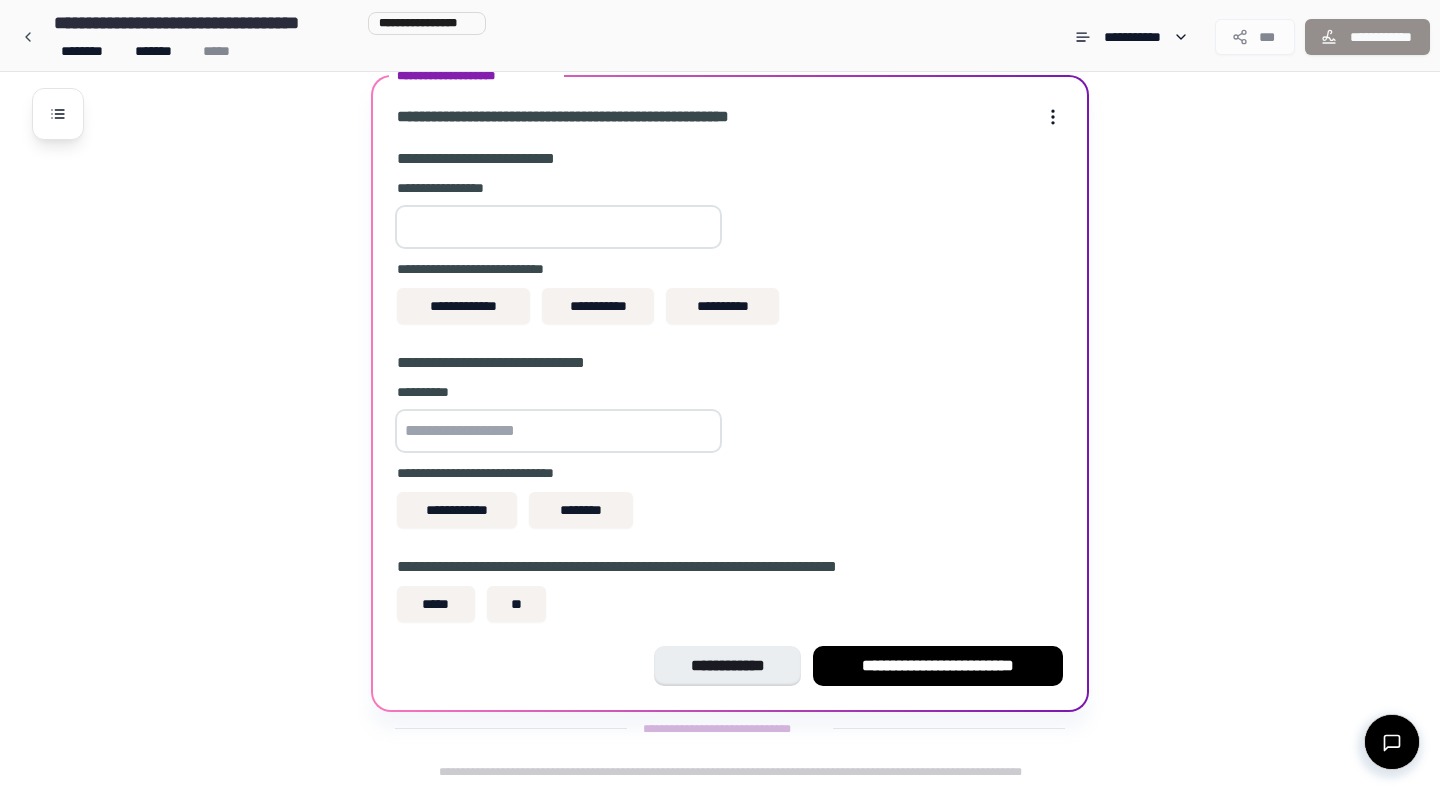 click at bounding box center [558, 227] 